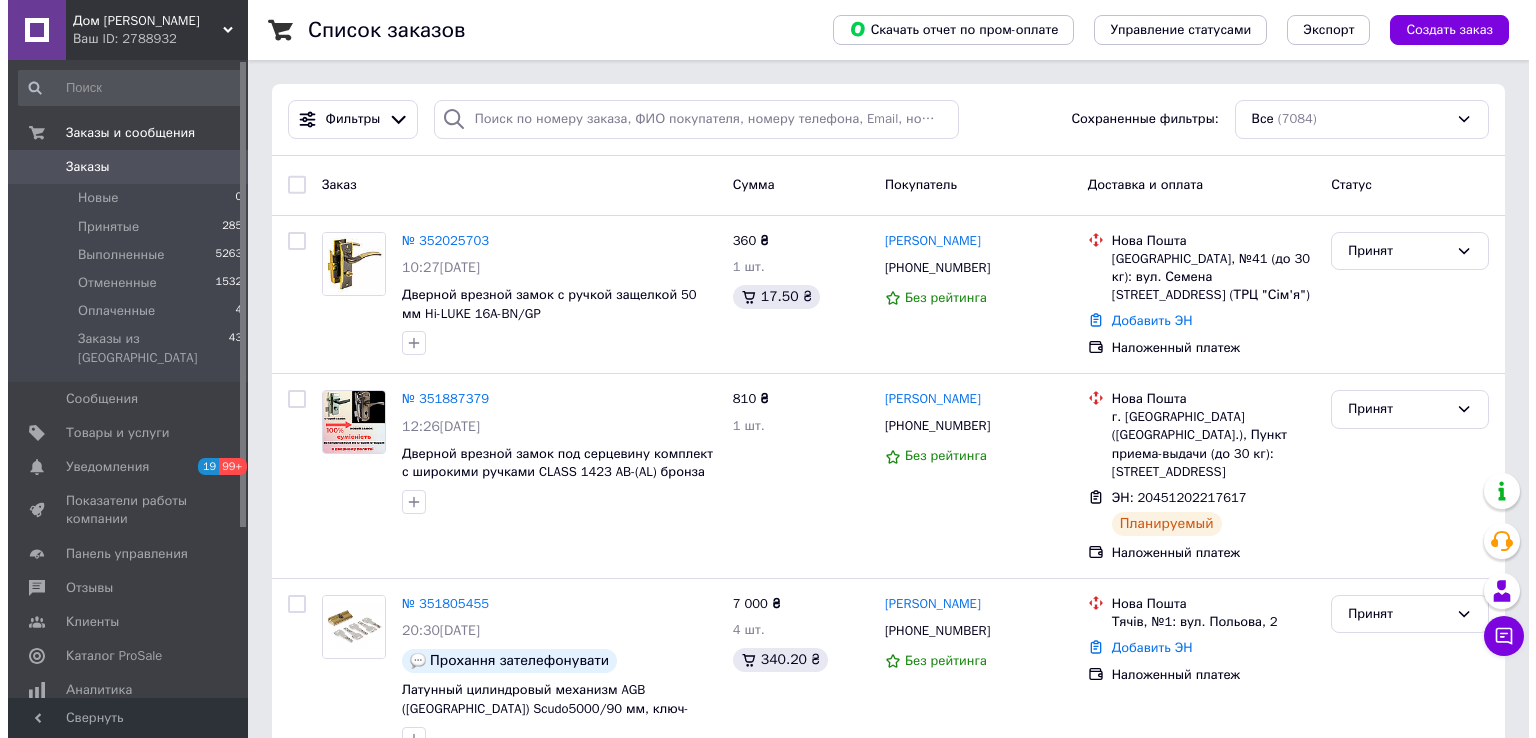 scroll, scrollTop: 0, scrollLeft: 0, axis: both 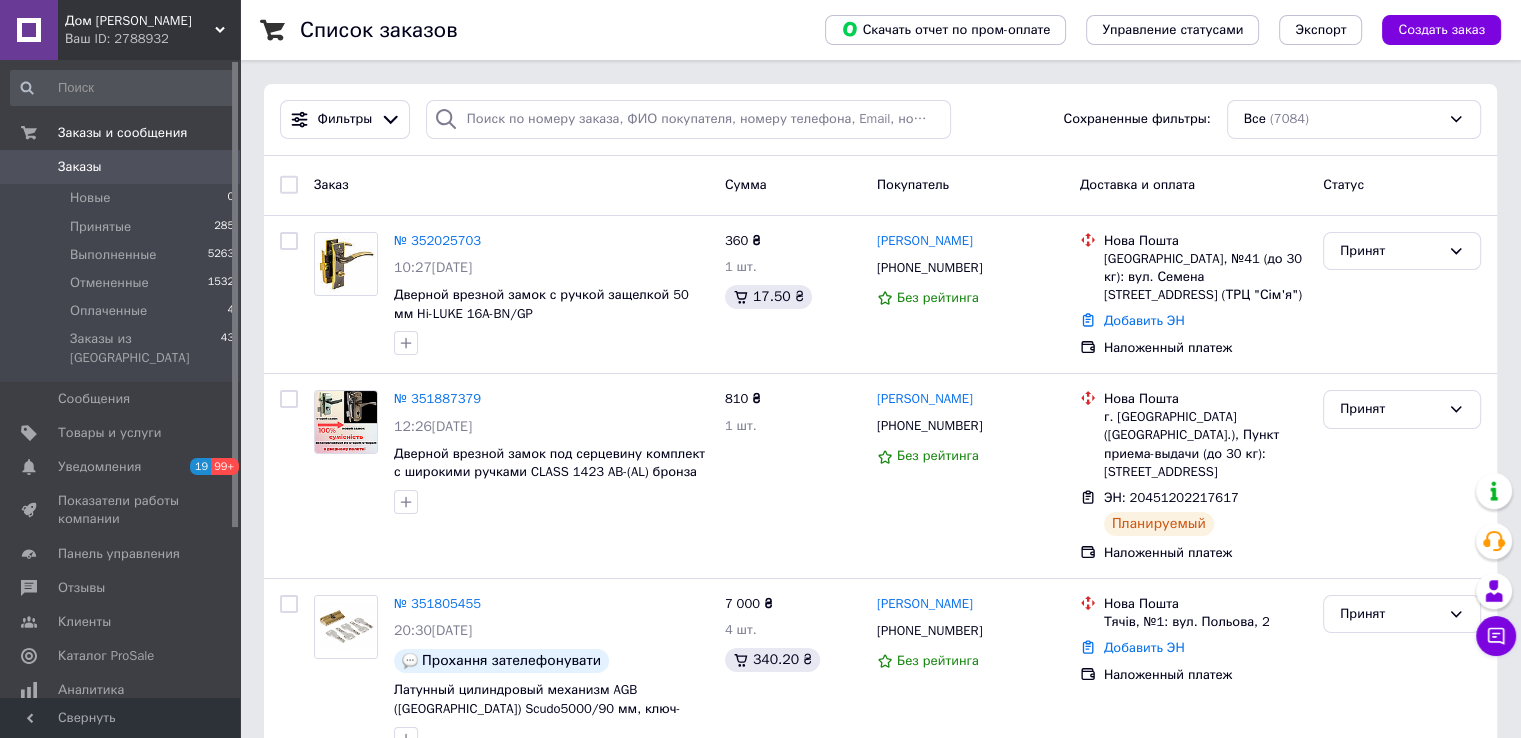 click 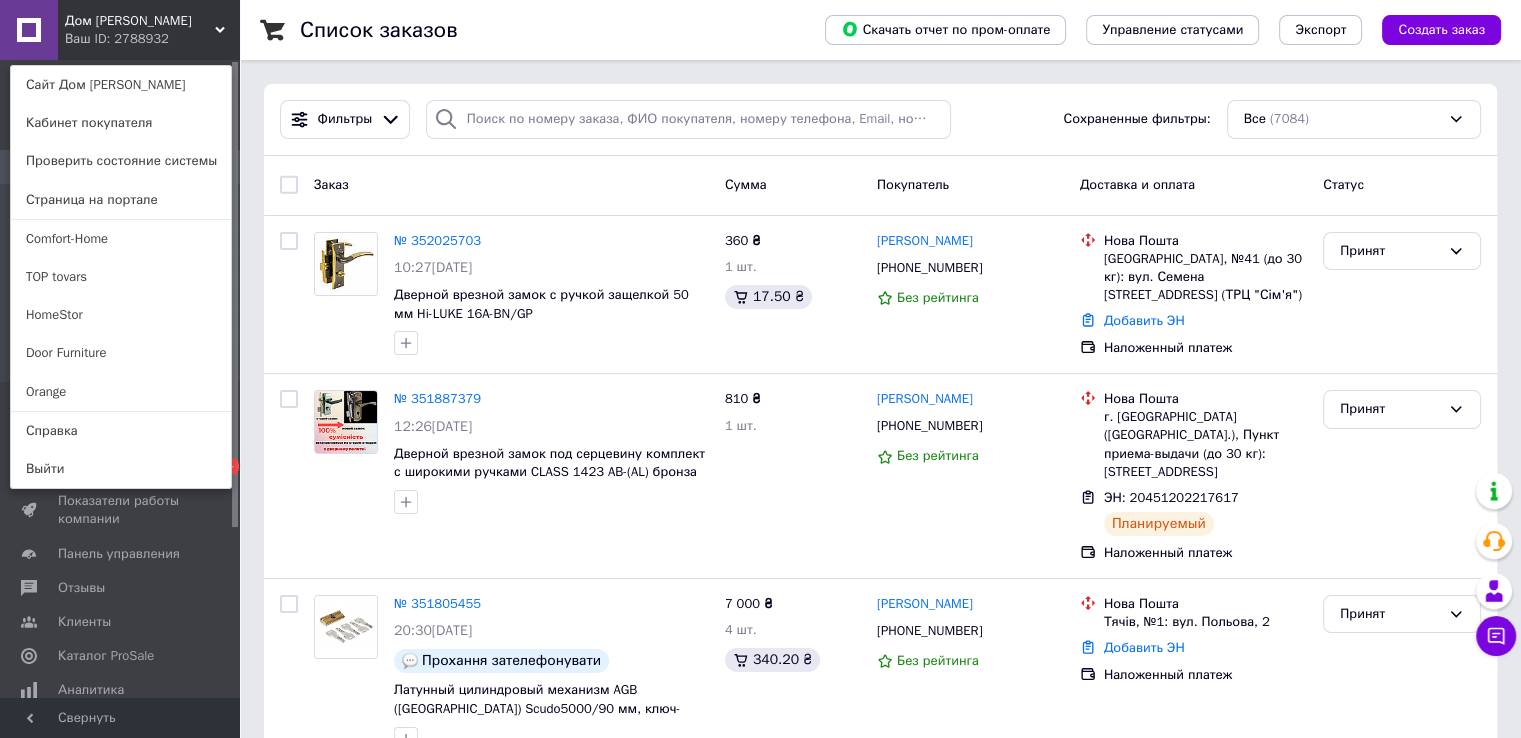 click on "Дом [PERSON_NAME] Ваш ID: 2788932 Сайт Дом Замков Кабинет покупателя Проверить состояние системы Страница на портале Comfort-Home TOP tovars HomeStor Door Furniture Orange Справка Выйти" at bounding box center (120, 30) 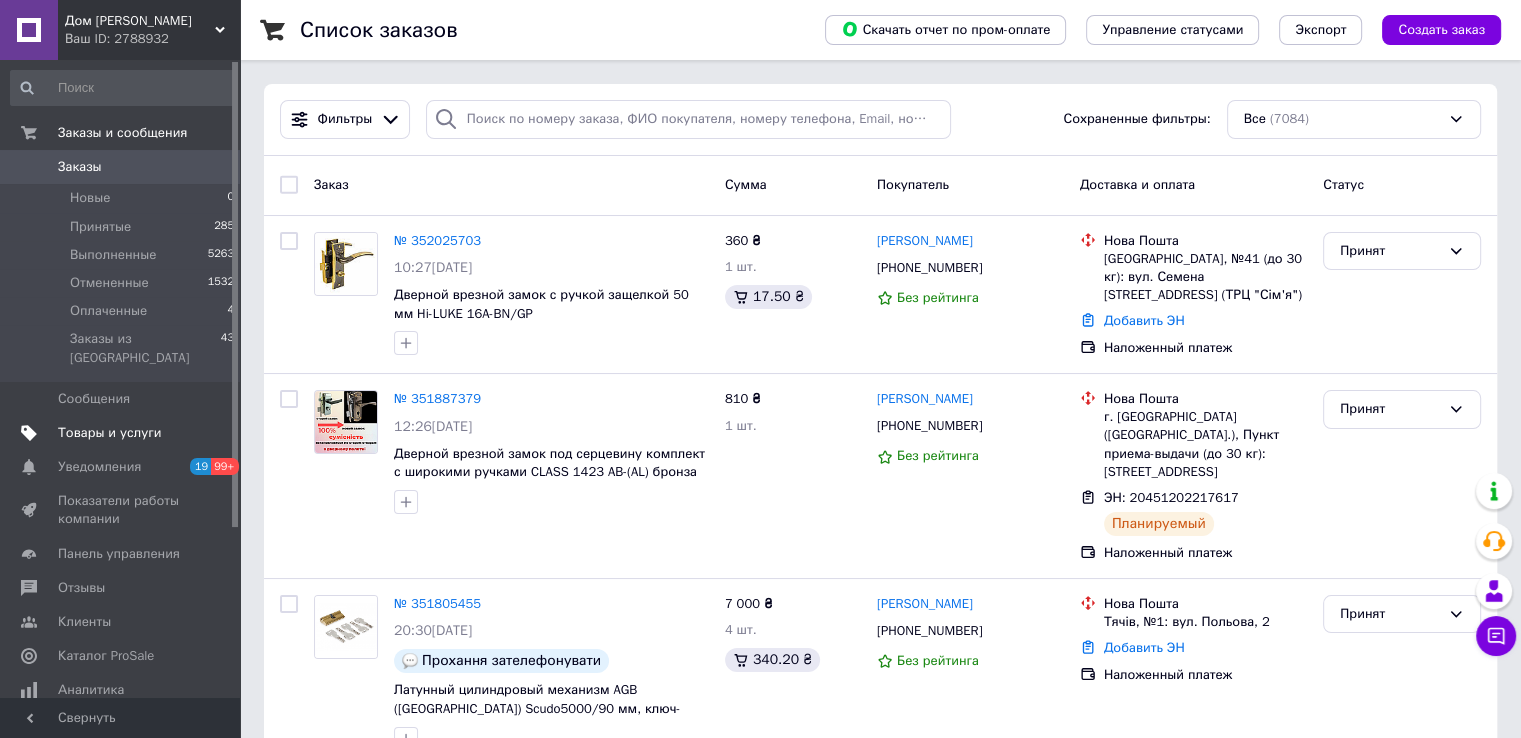 click on "Товары и услуги" at bounding box center (110, 433) 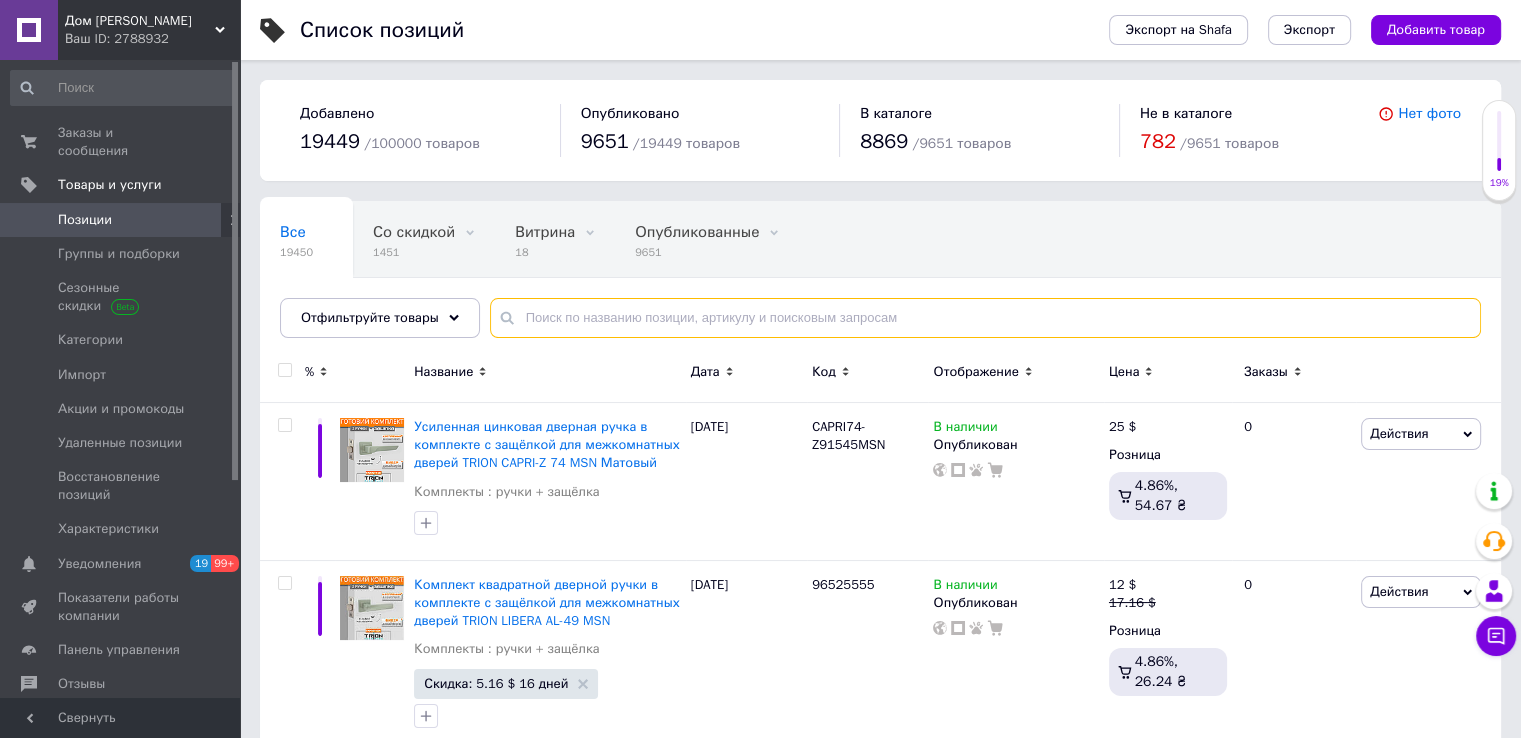 click at bounding box center [985, 318] 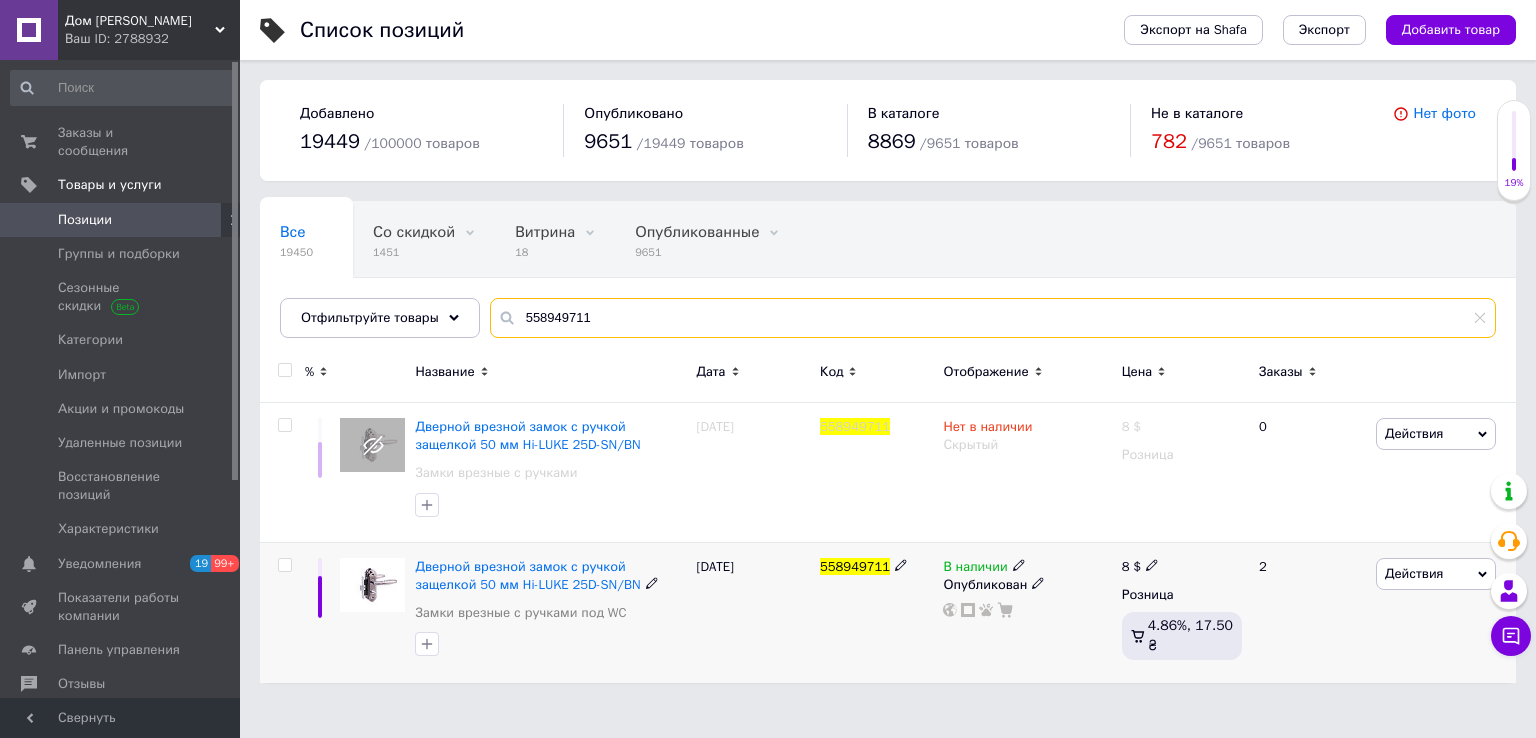 type on "558949711" 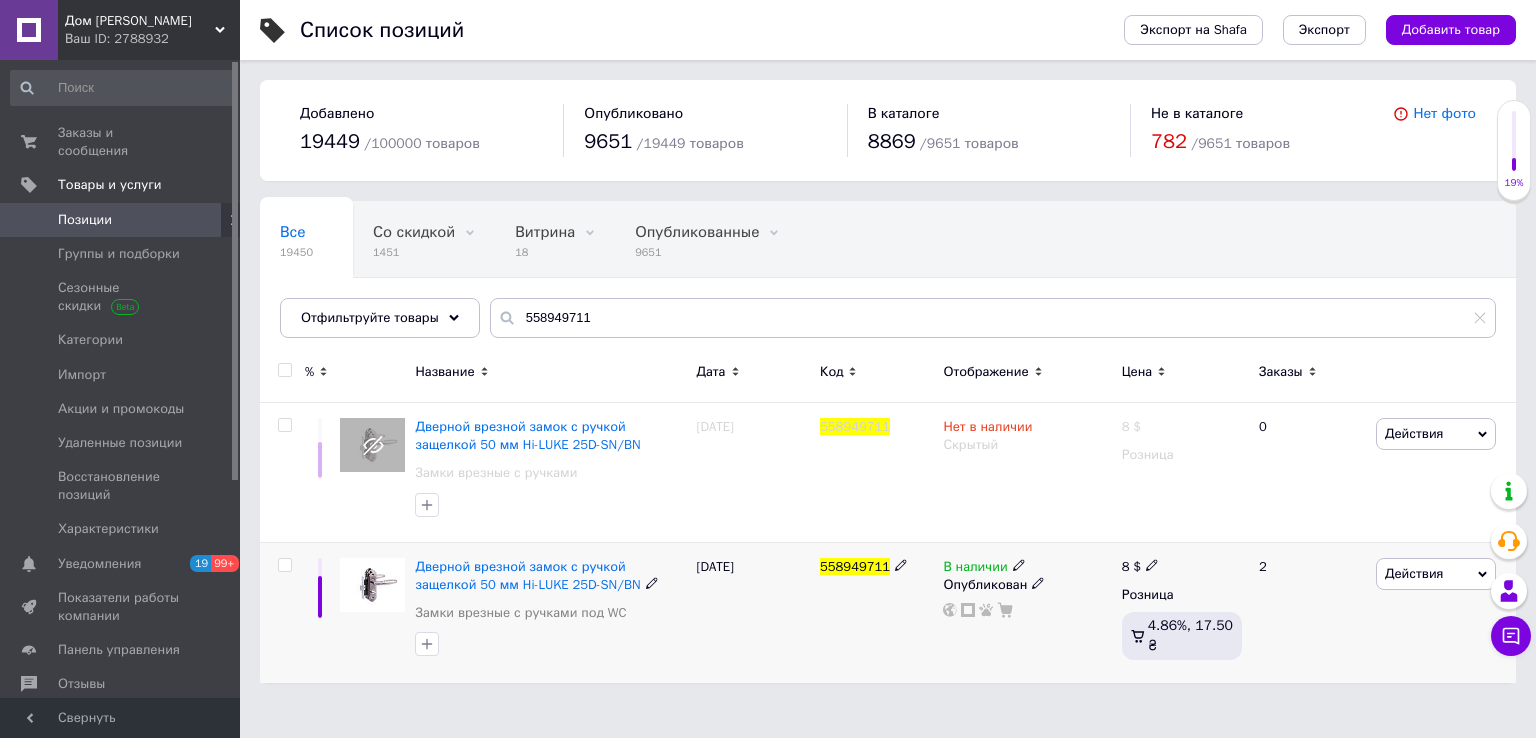 click at bounding box center (1019, 564) 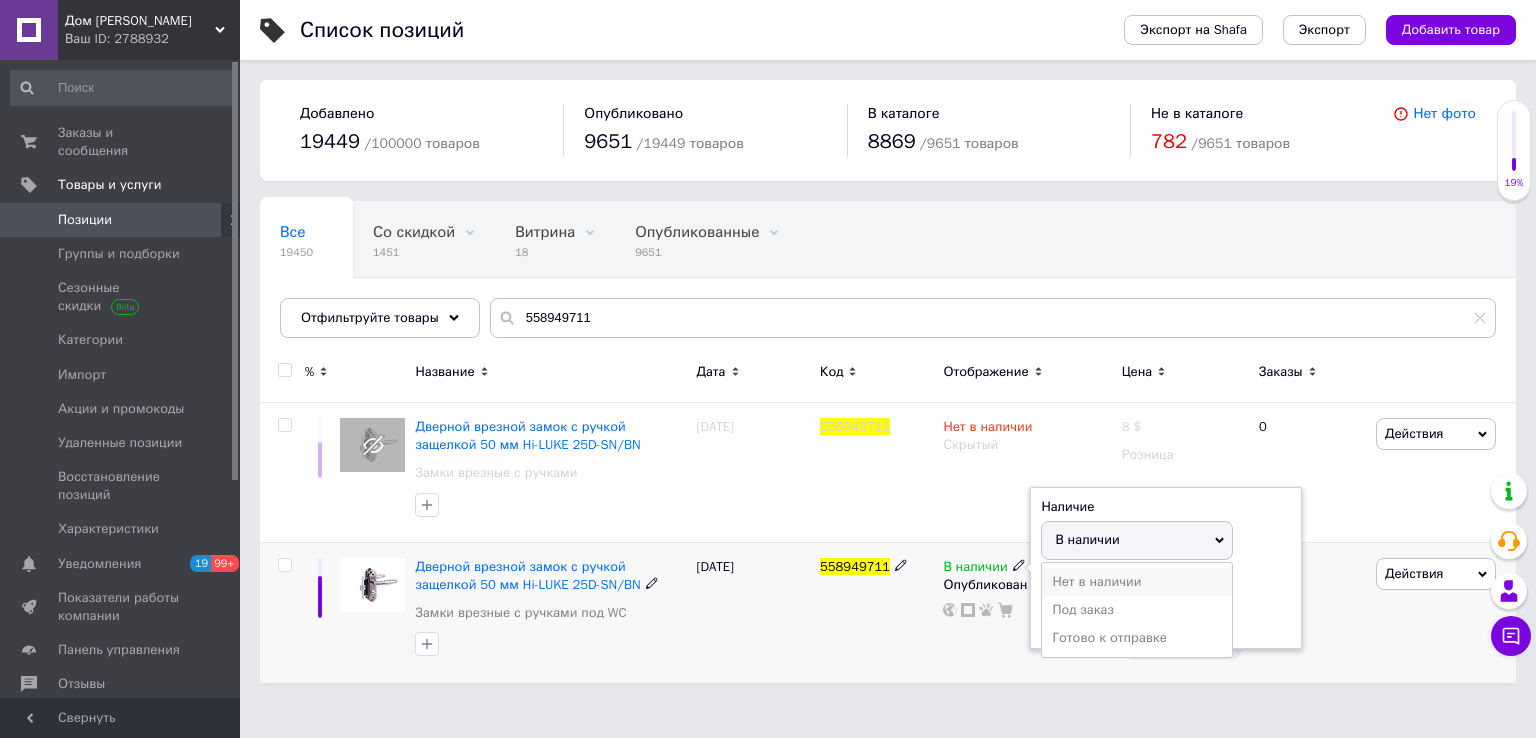 click on "Нет в наличии" at bounding box center (1137, 582) 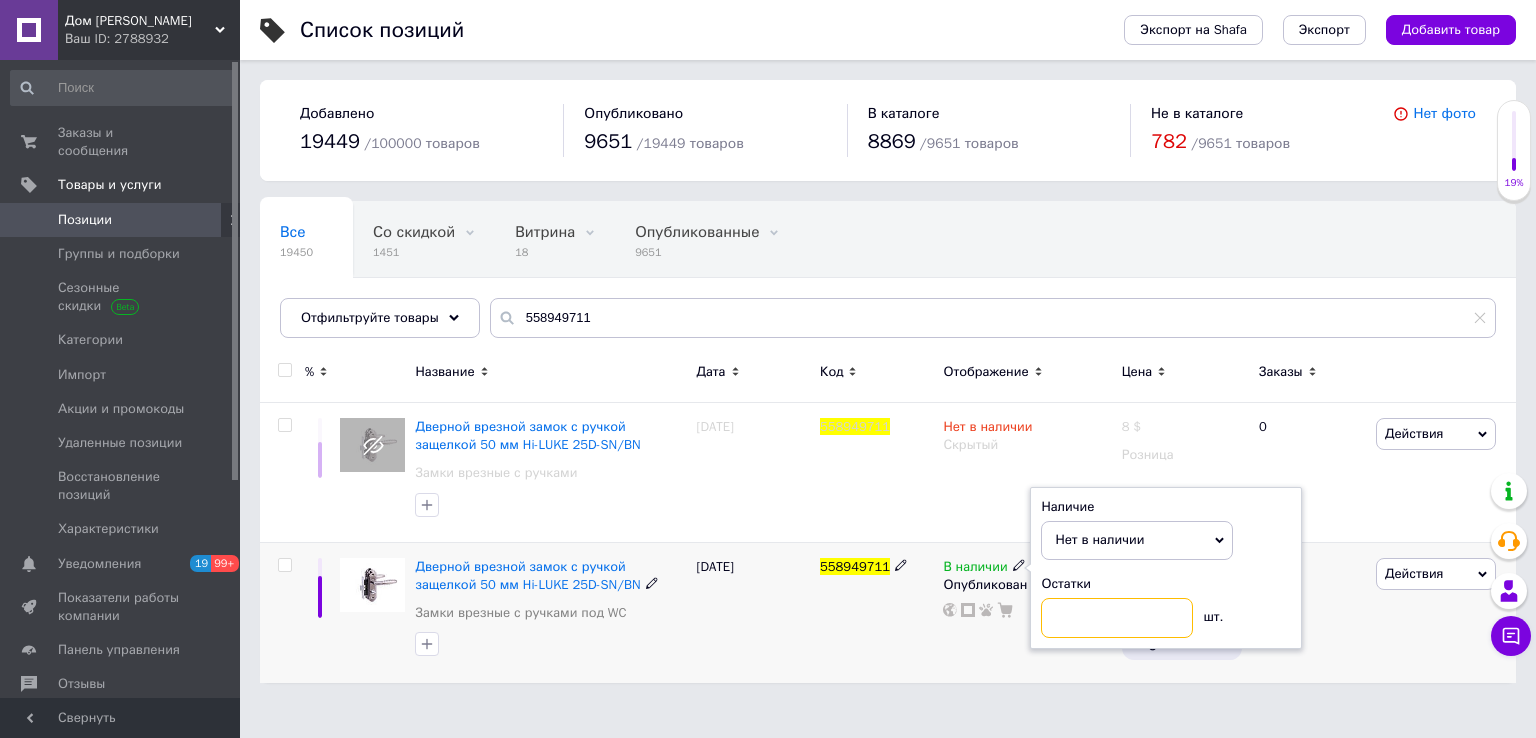 click at bounding box center [1117, 618] 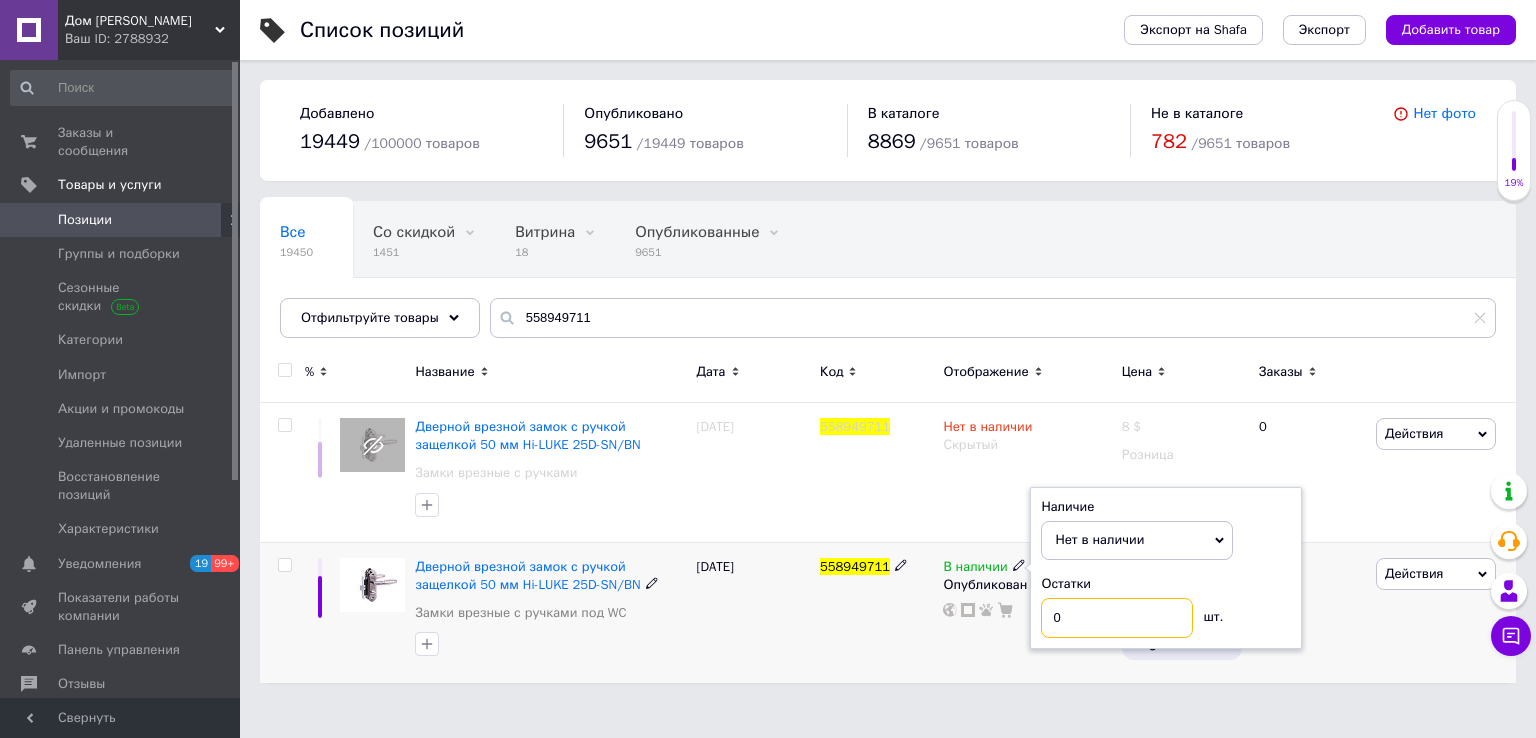 type on "0" 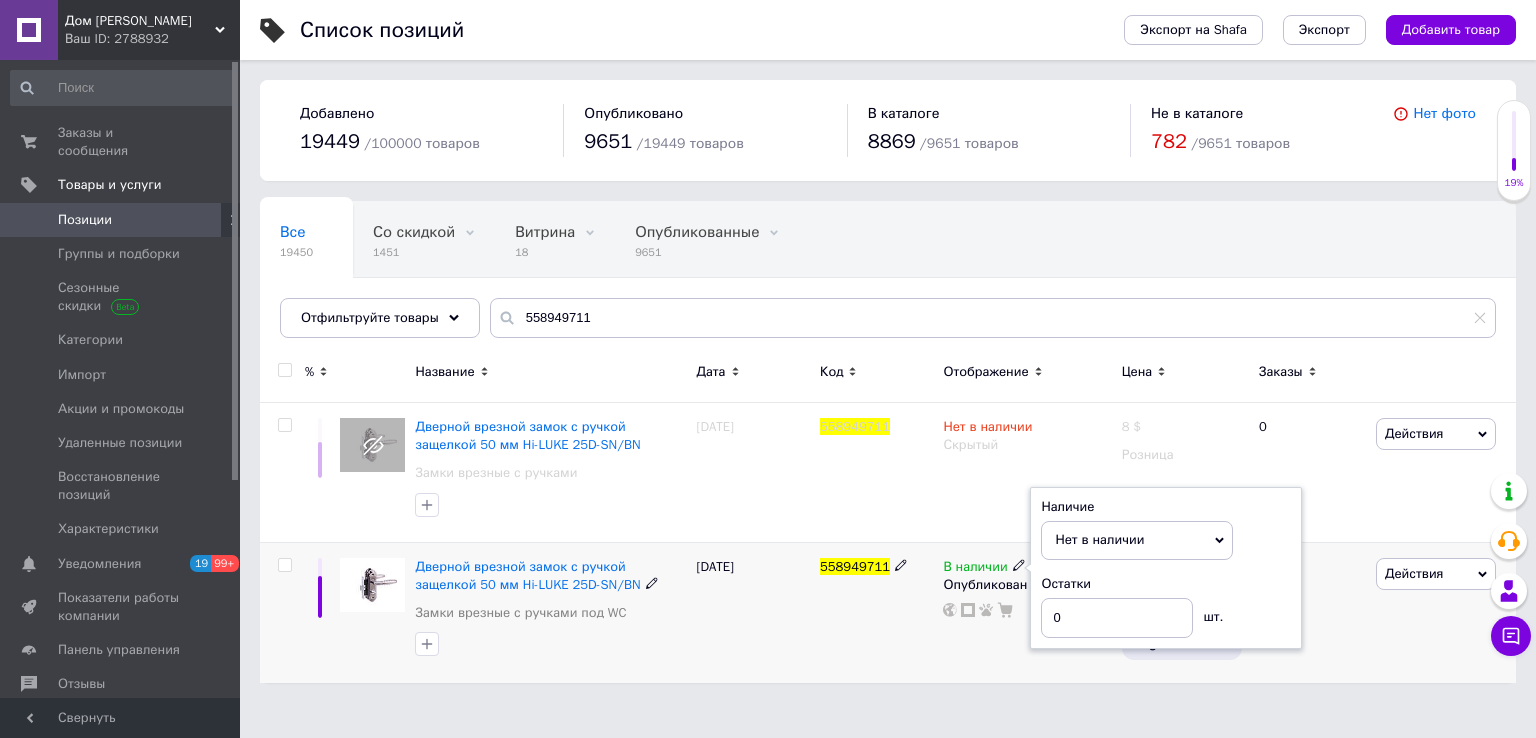 click on "558949711" at bounding box center (876, 612) 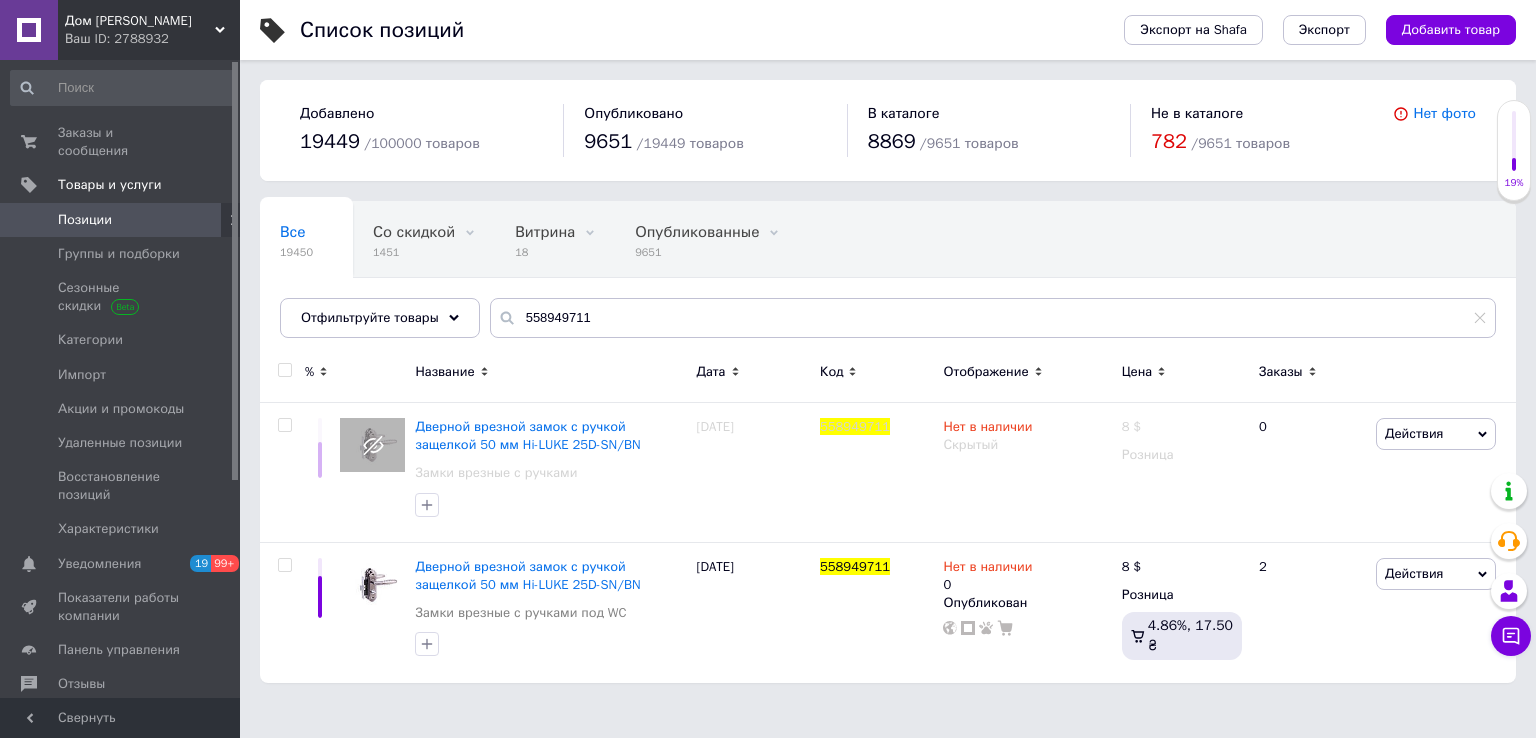 click on "Дом [PERSON_NAME] Ваш ID: 2788932" at bounding box center [149, 30] 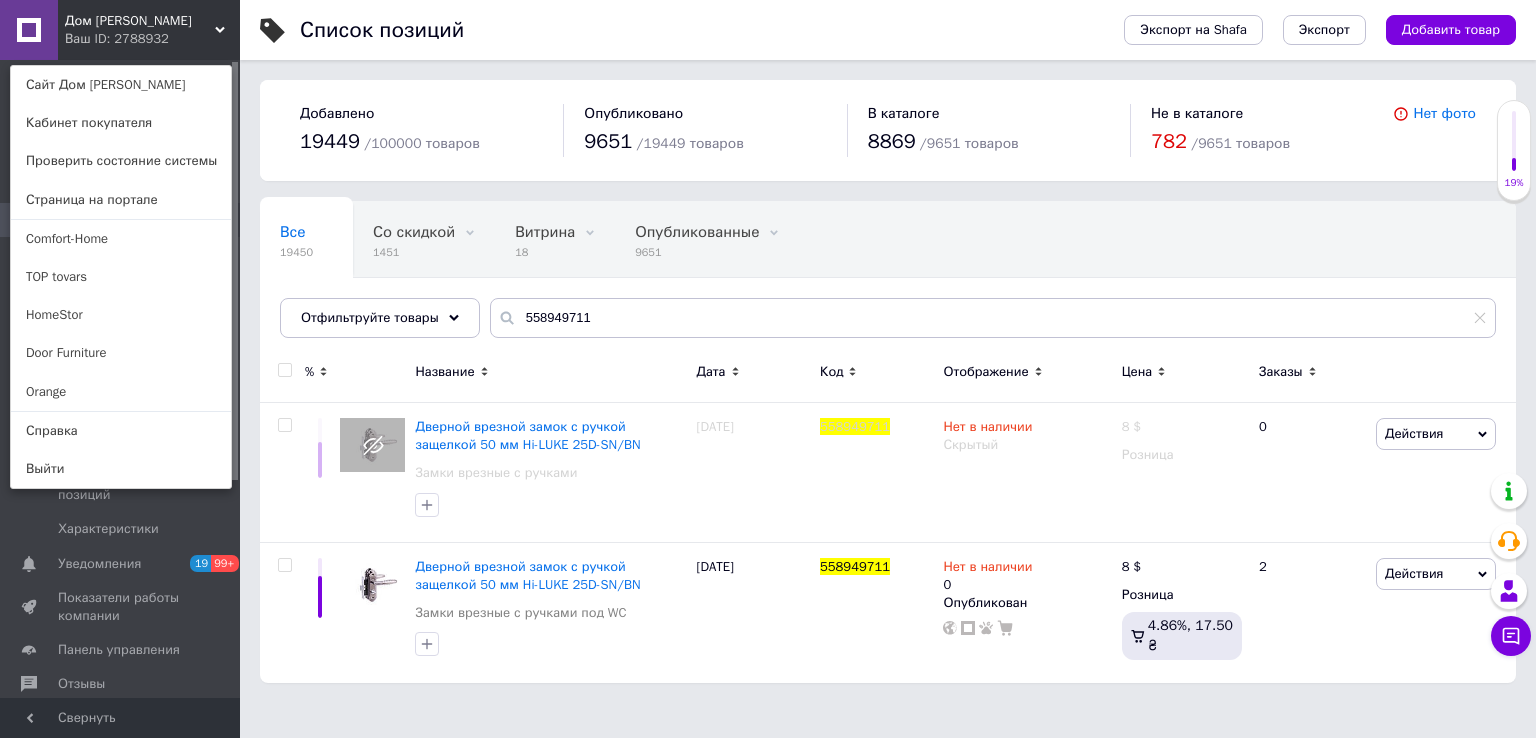drag, startPoint x: 74, startPoint y: 385, endPoint x: 59, endPoint y: 392, distance: 16.552946 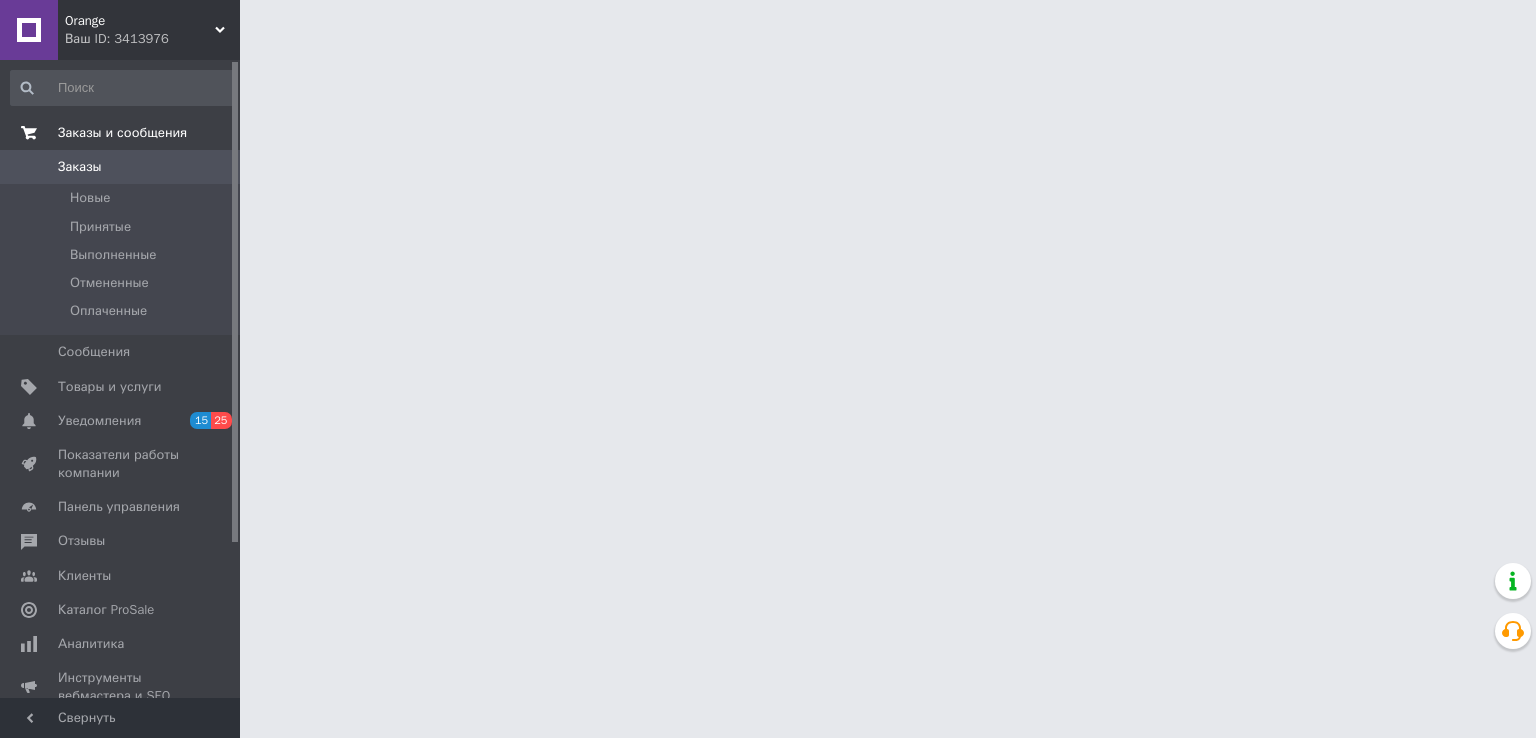scroll, scrollTop: 0, scrollLeft: 0, axis: both 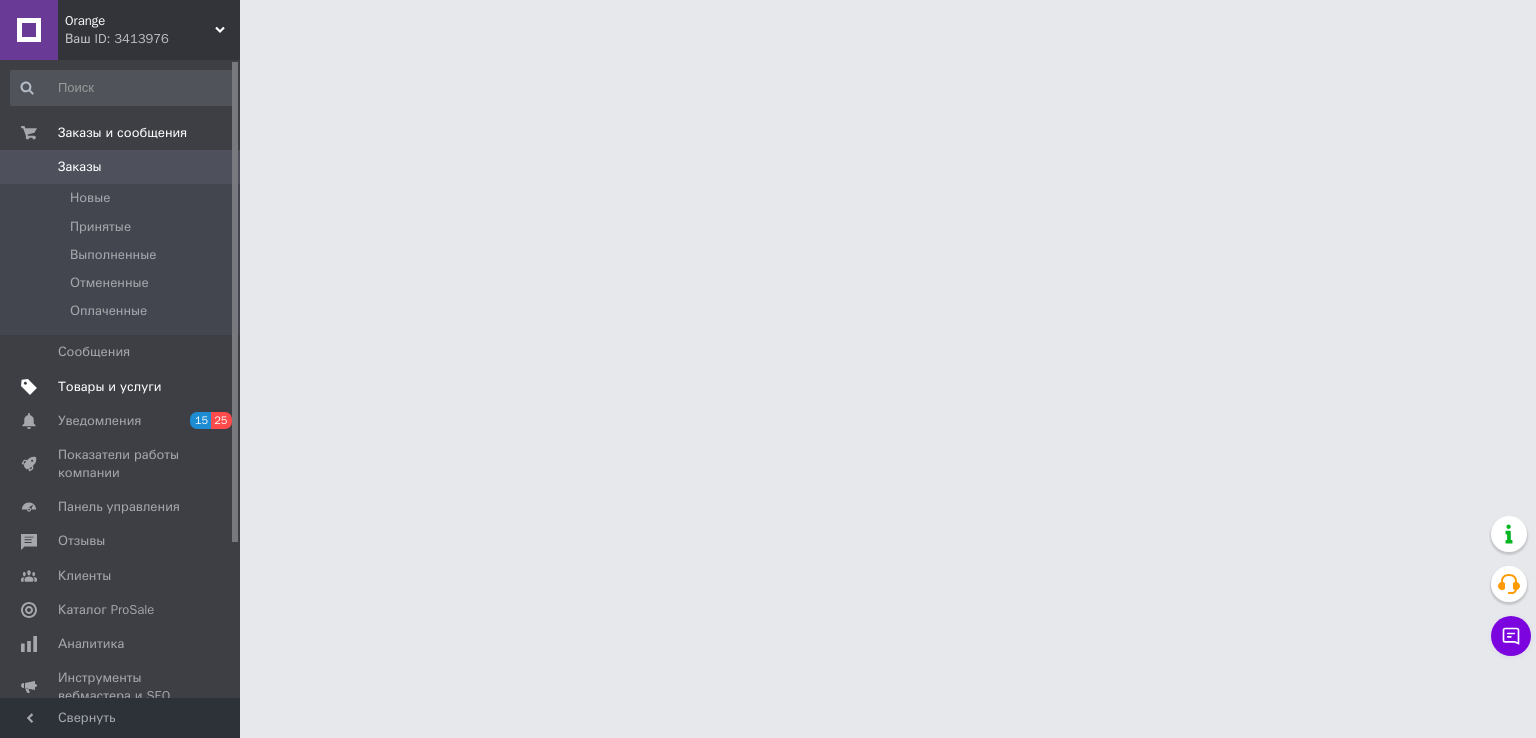 click on "Товары и услуги" at bounding box center [110, 387] 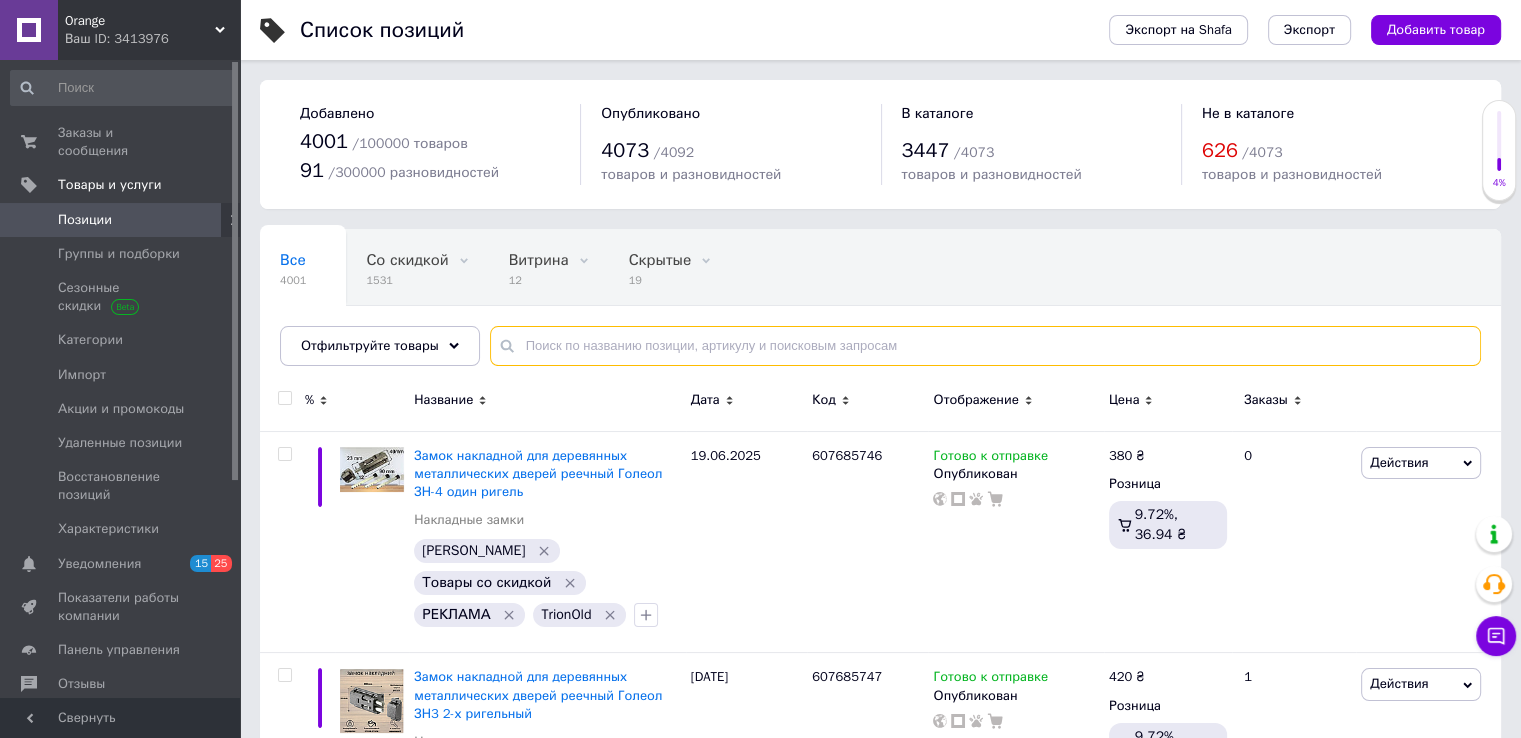 click at bounding box center [985, 346] 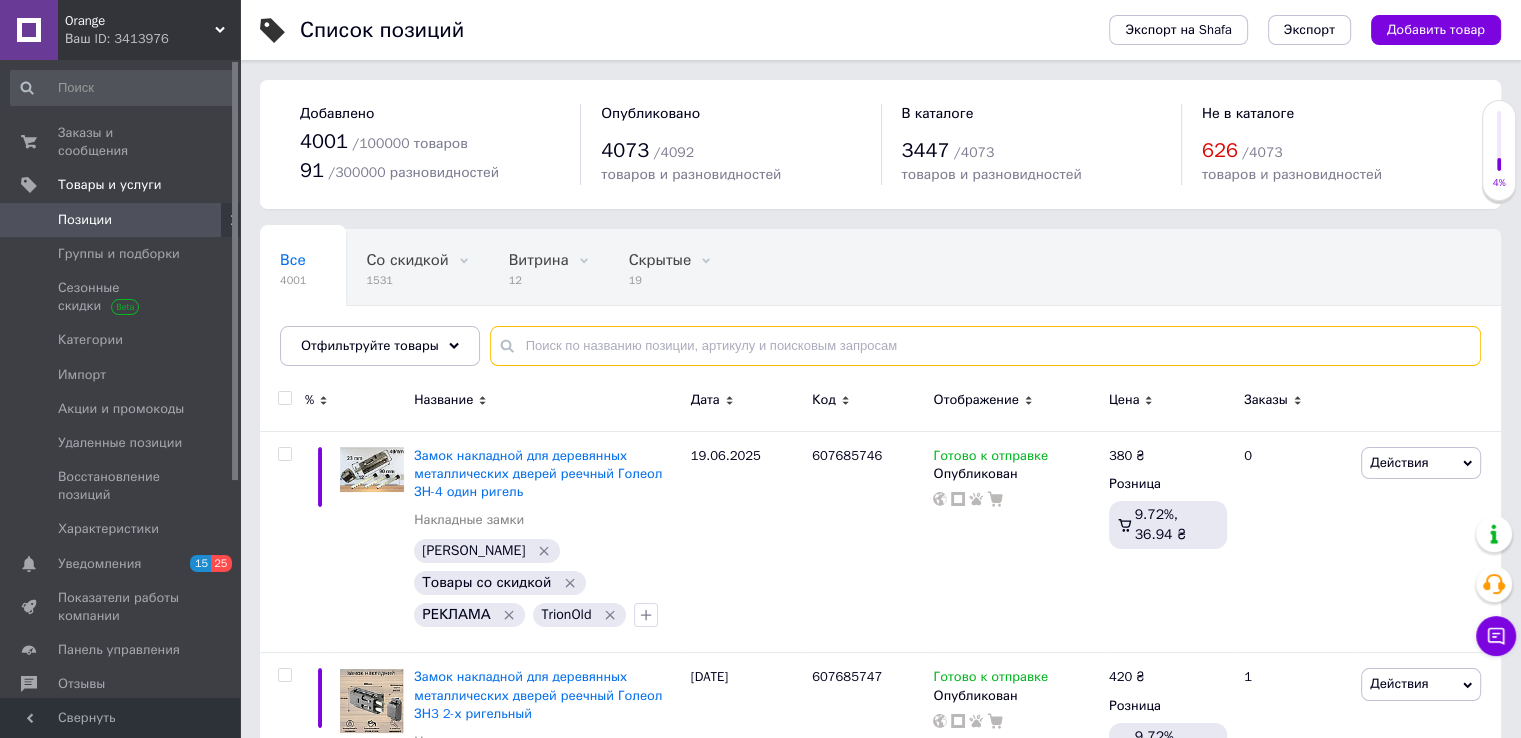 paste on "558949711" 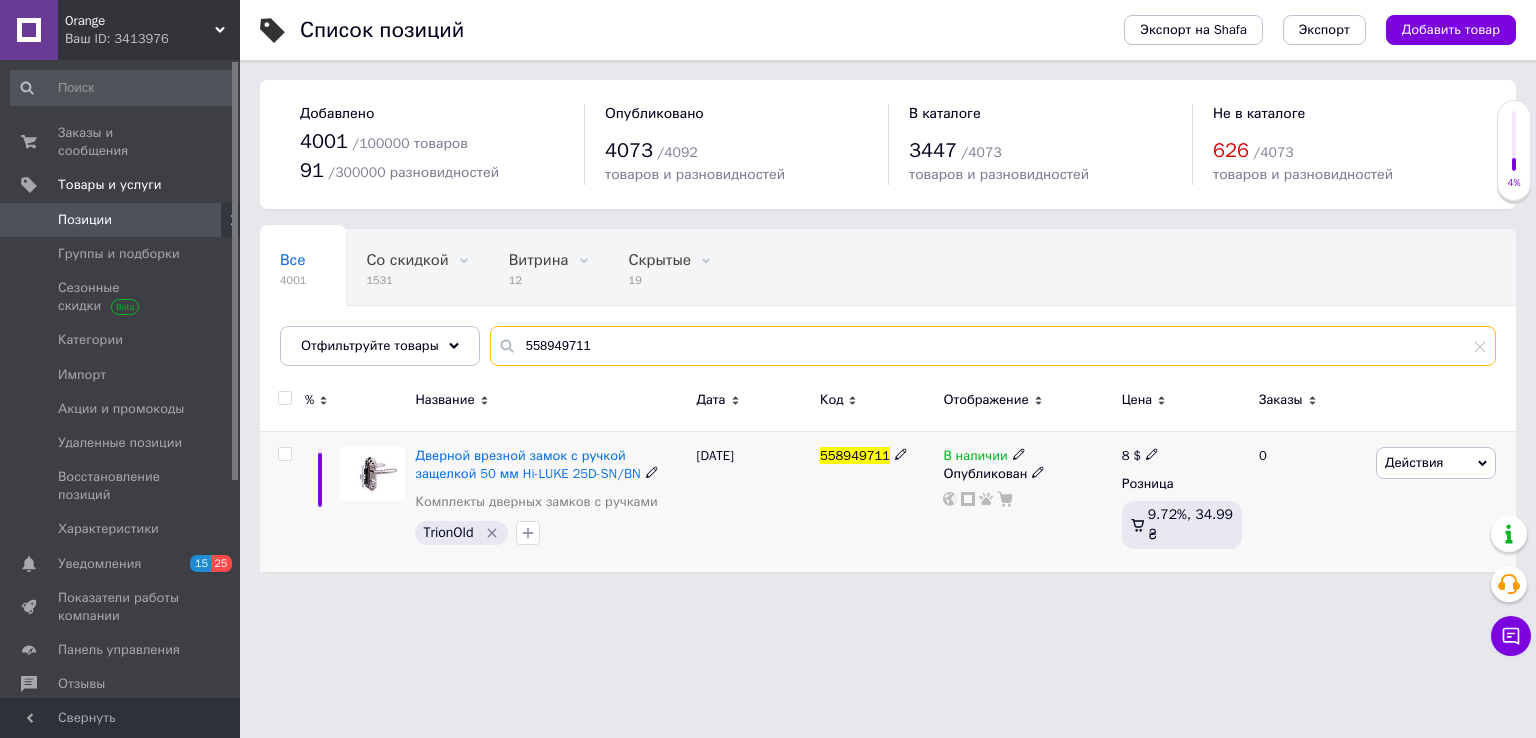 type on "558949711" 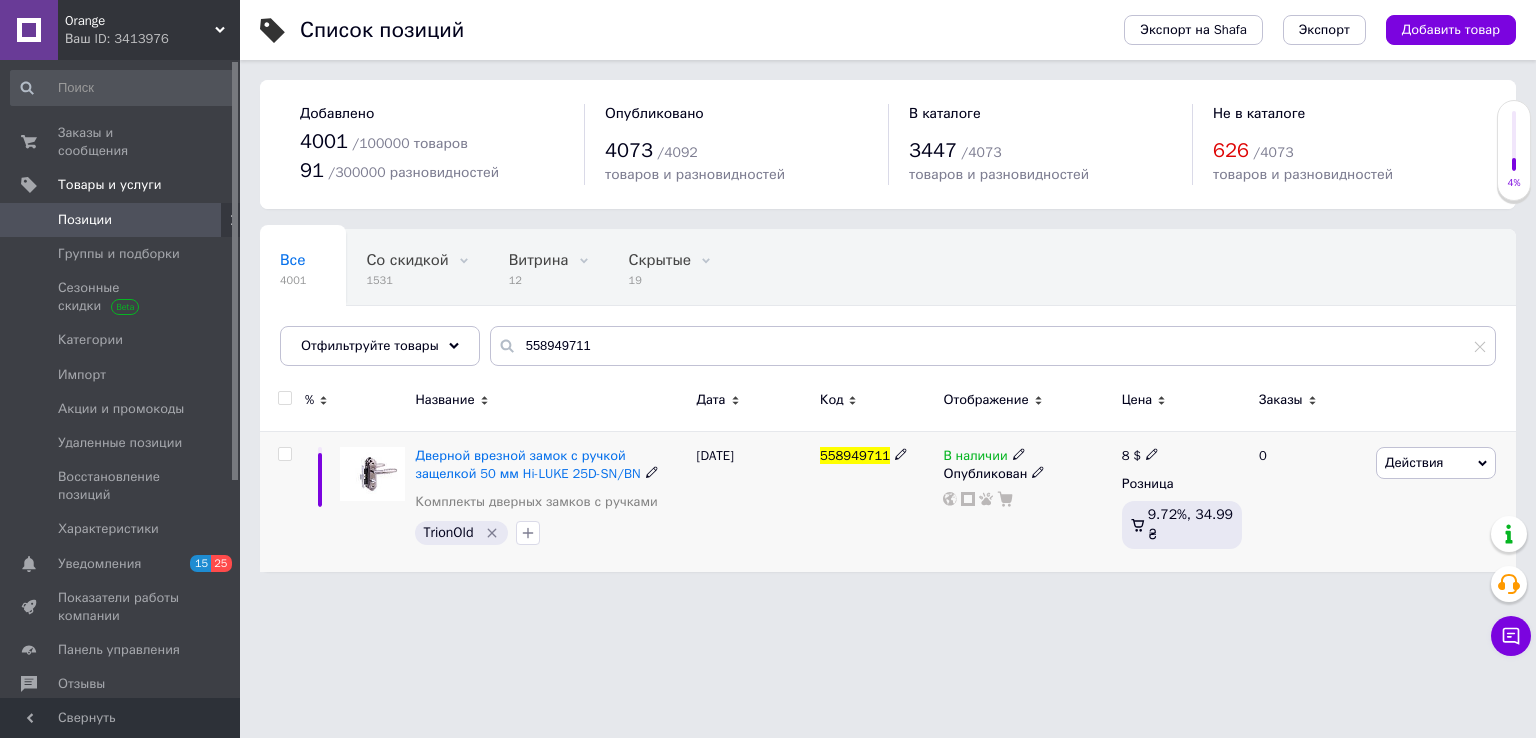 click 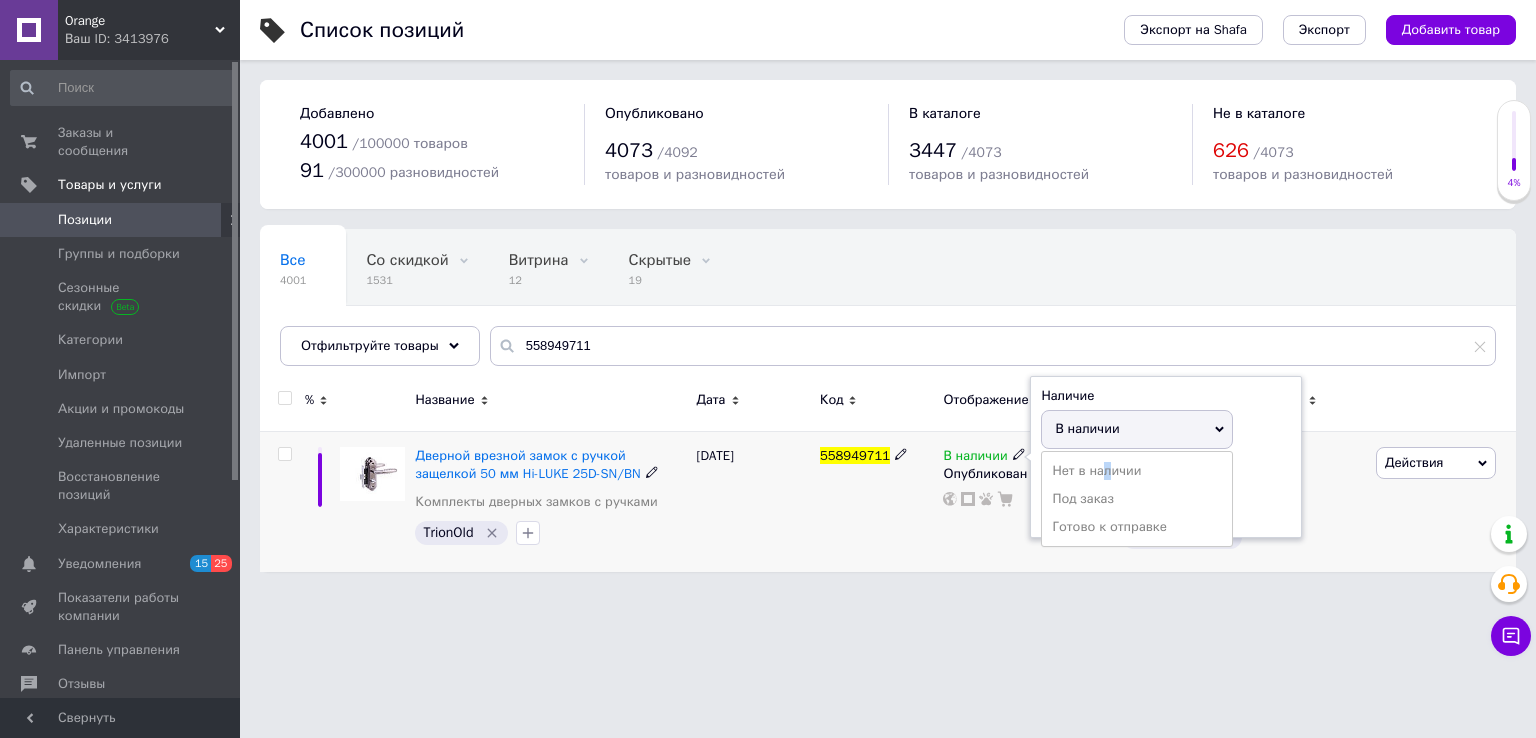 click on "Нет в наличии" at bounding box center [1137, 471] 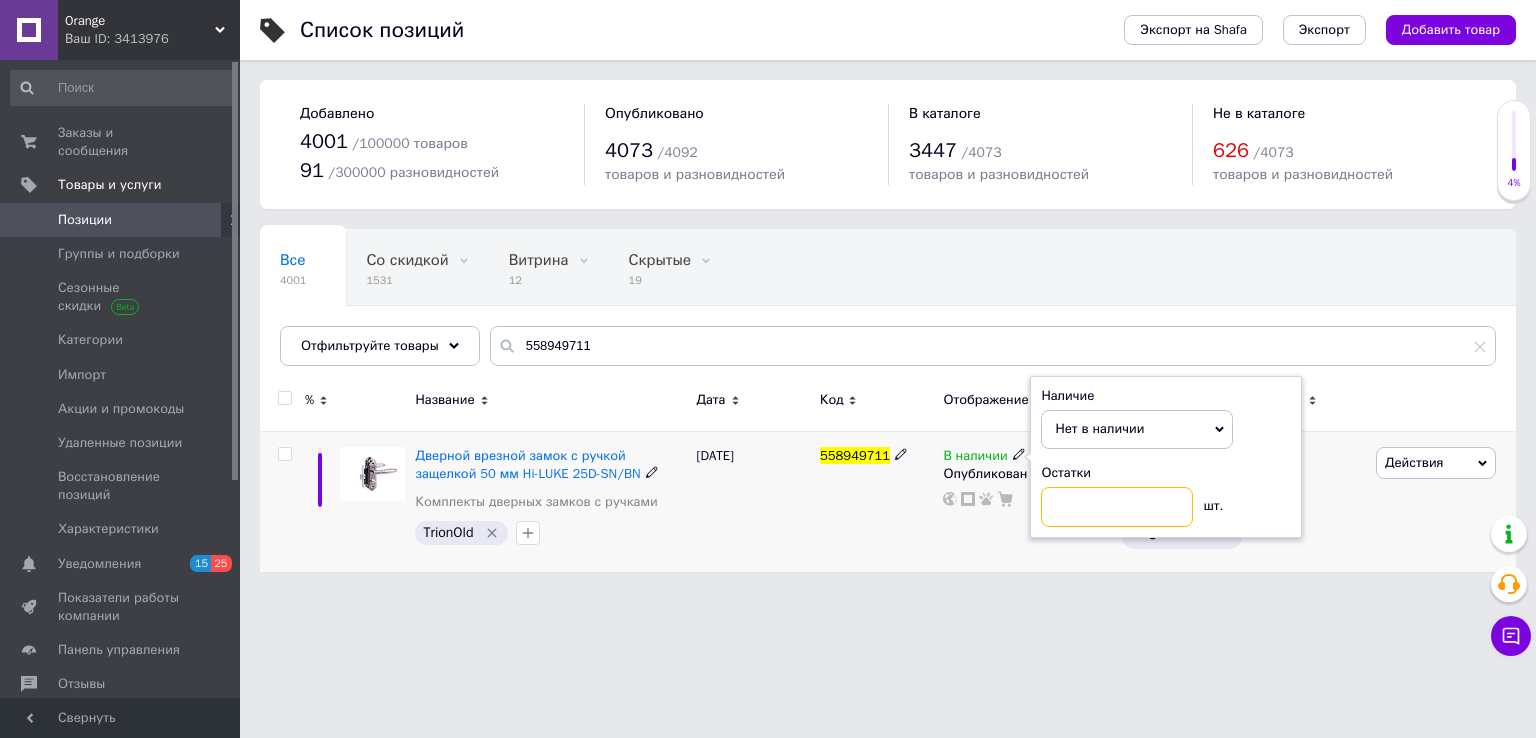 drag, startPoint x: 1083, startPoint y: 498, endPoint x: 1090, endPoint y: 508, distance: 12.206555 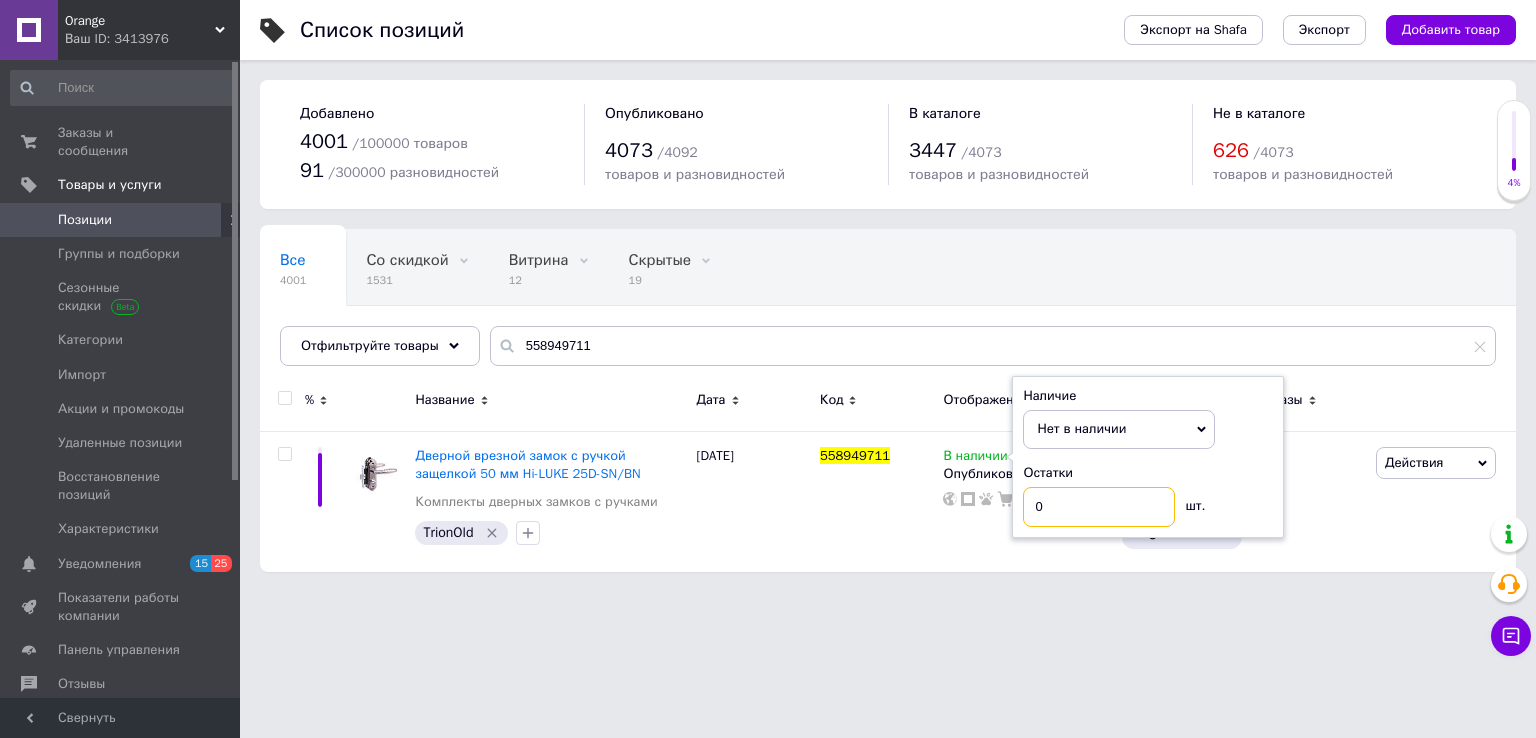 type on "0" 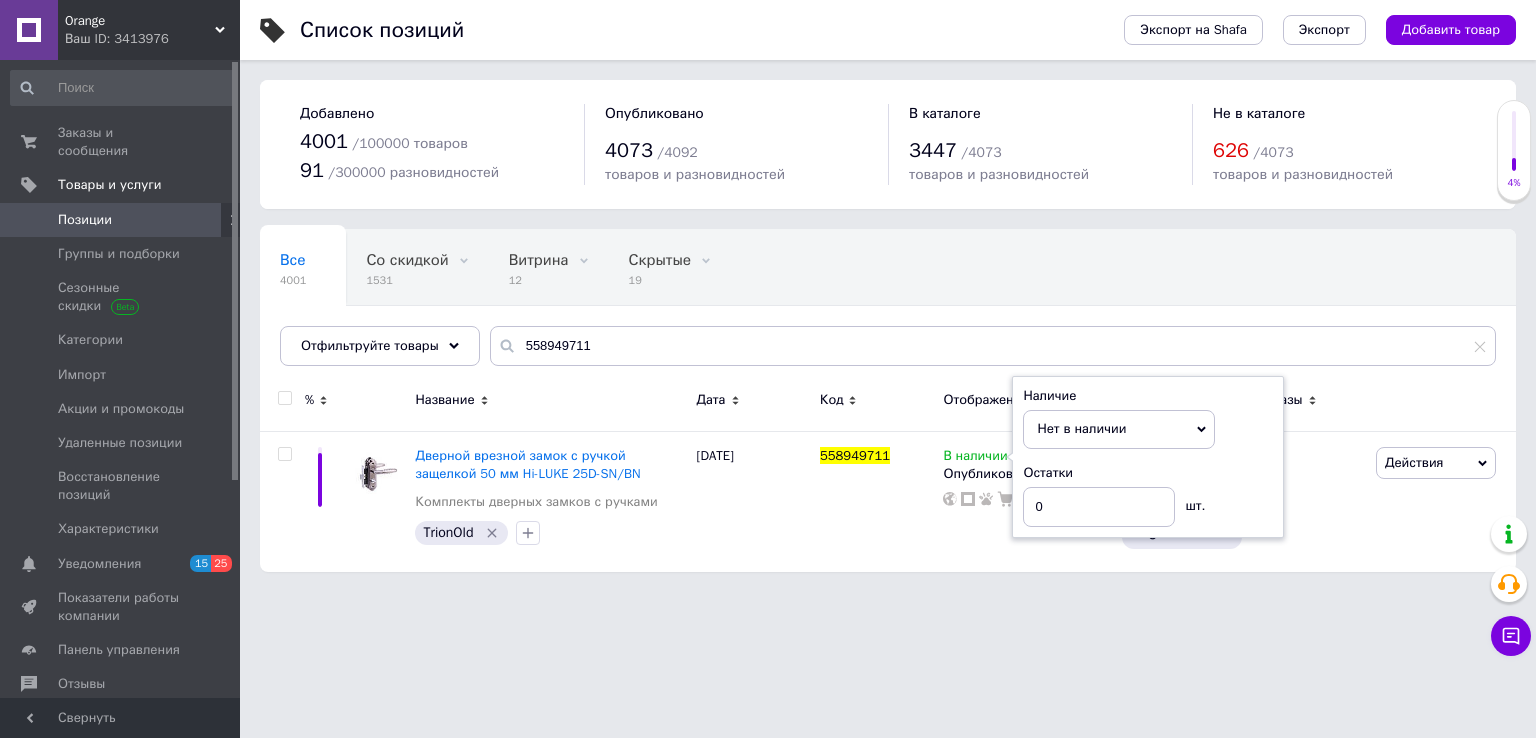 click on "Orange Ваш ID: 3413976 Сайт Orange Кабинет покупателя Проверить состояние системы Страница на портале Comfort-Home TOP tovars HomeStor Door Furniture Дом Замков Справка Выйти Заказы и сообщения 0 0 Товары и услуги Позиции Группы и подборки Сезонные скидки Категории Импорт Акции и промокоды Удаленные позиции Восстановление позиций Характеристики Уведомления 15 25 Показатели работы компании Панель управления Отзывы Клиенты Каталог ProSale Аналитика Инструменты вебмастера и SEO Управление сайтом Кошелек компании Маркет Настройки Prom топ 4001" at bounding box center (768, 296) 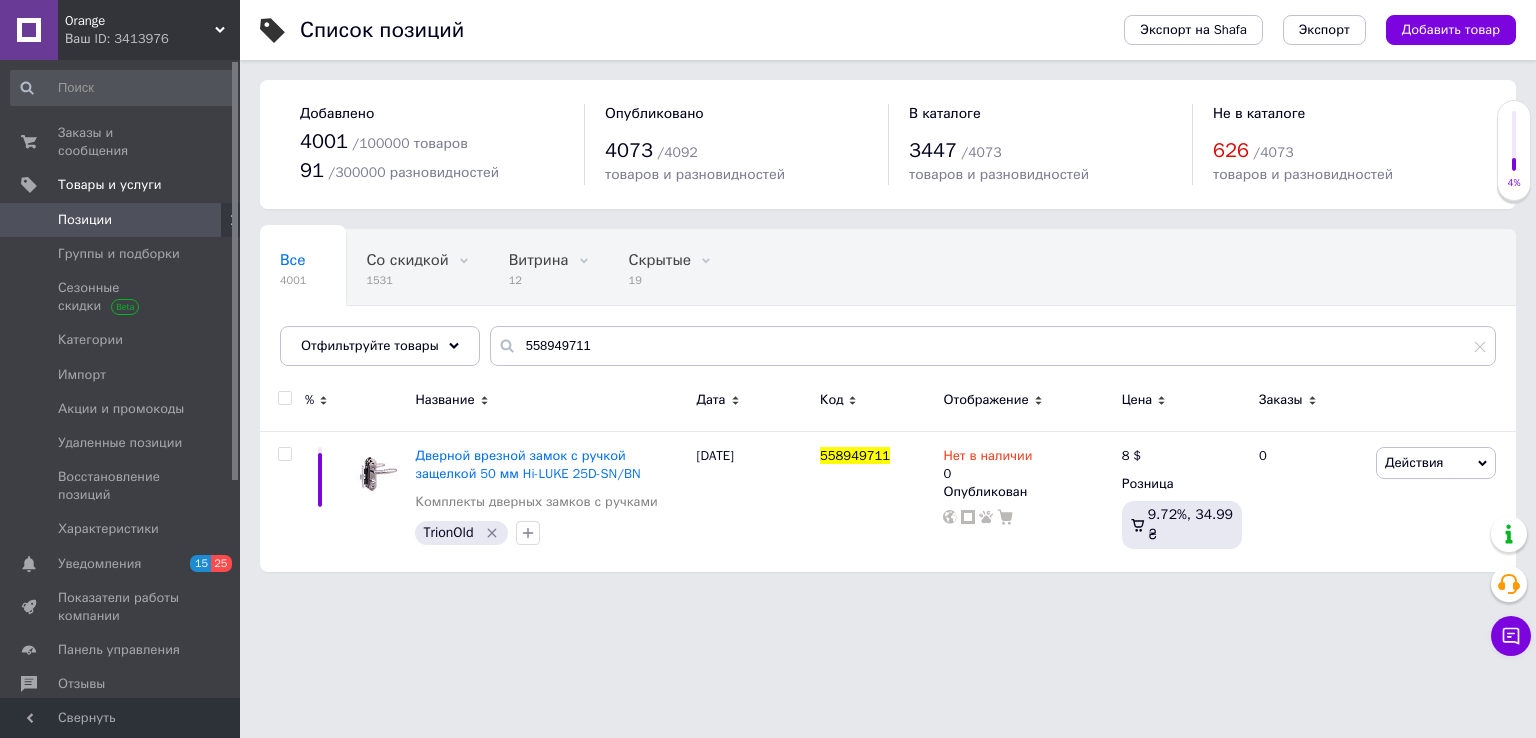 click on "Orange" at bounding box center (140, 21) 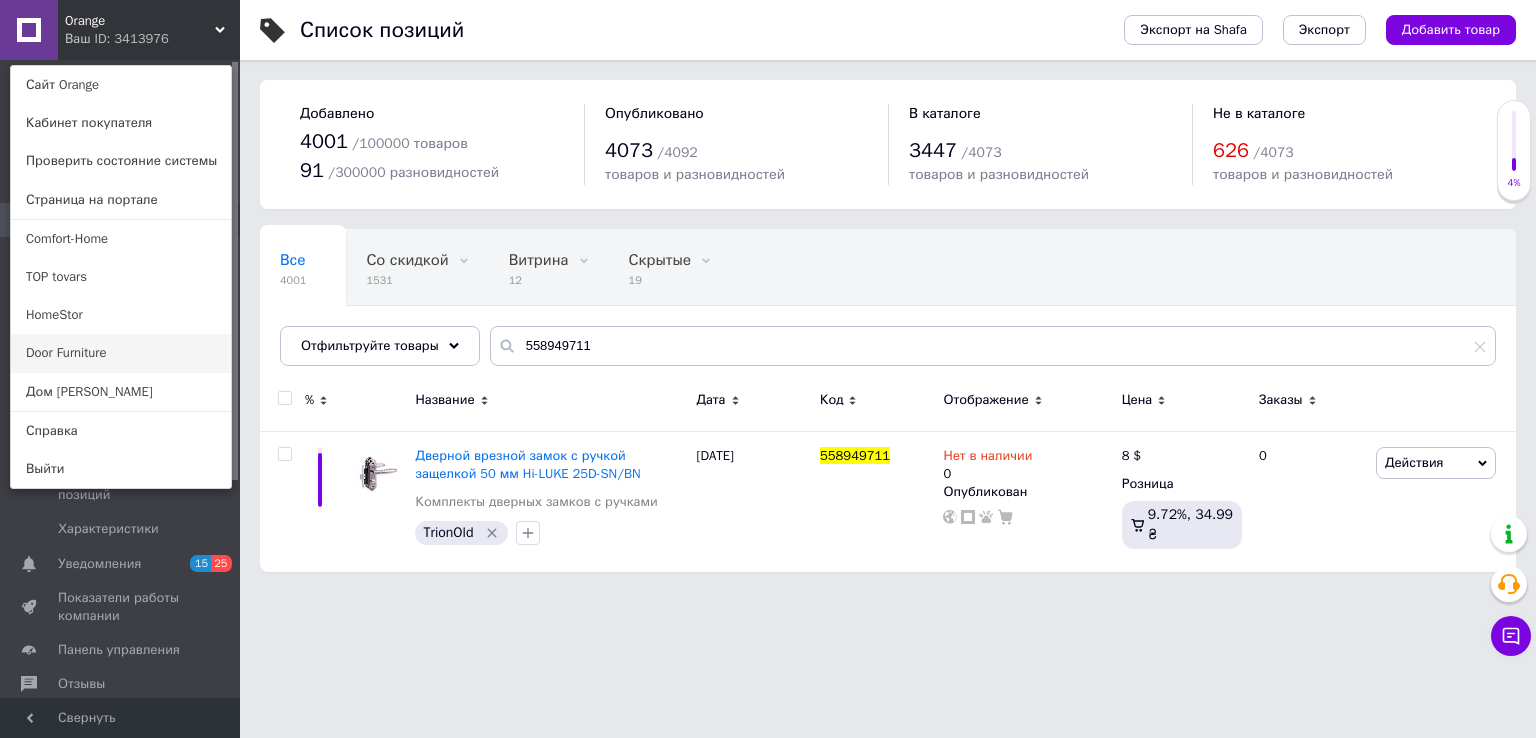 click on "Door Furniture" at bounding box center (121, 353) 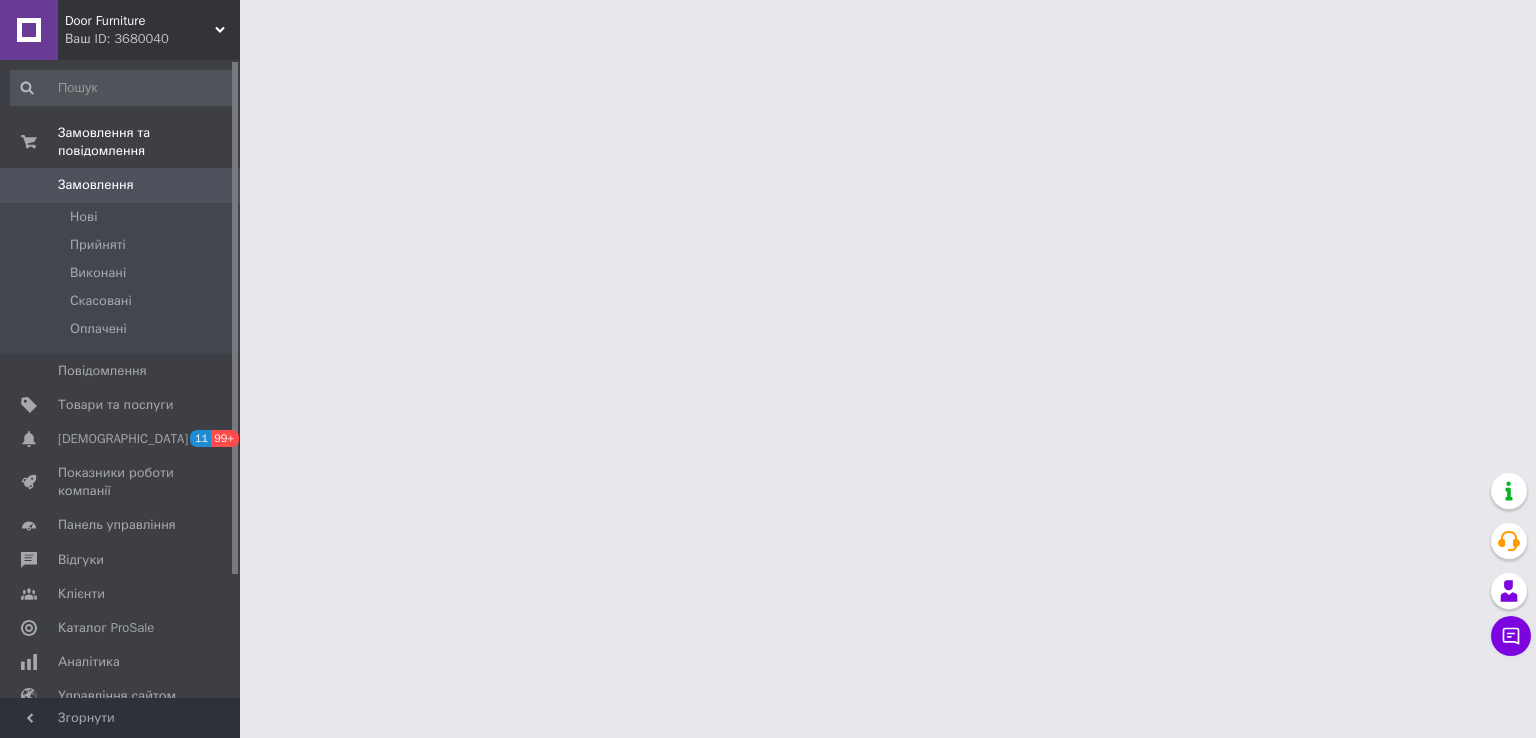 scroll, scrollTop: 0, scrollLeft: 0, axis: both 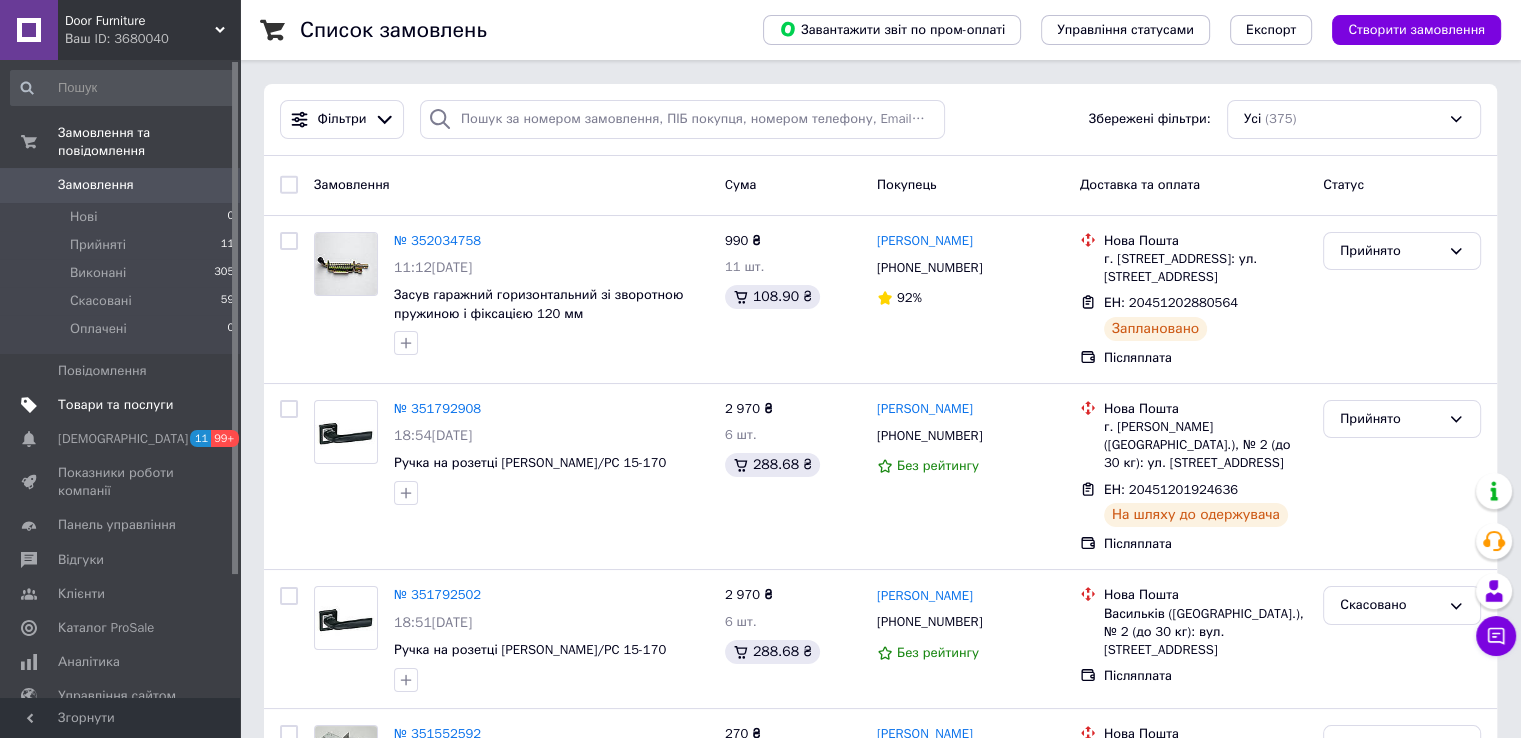 click on "Товари та послуги" at bounding box center (115, 405) 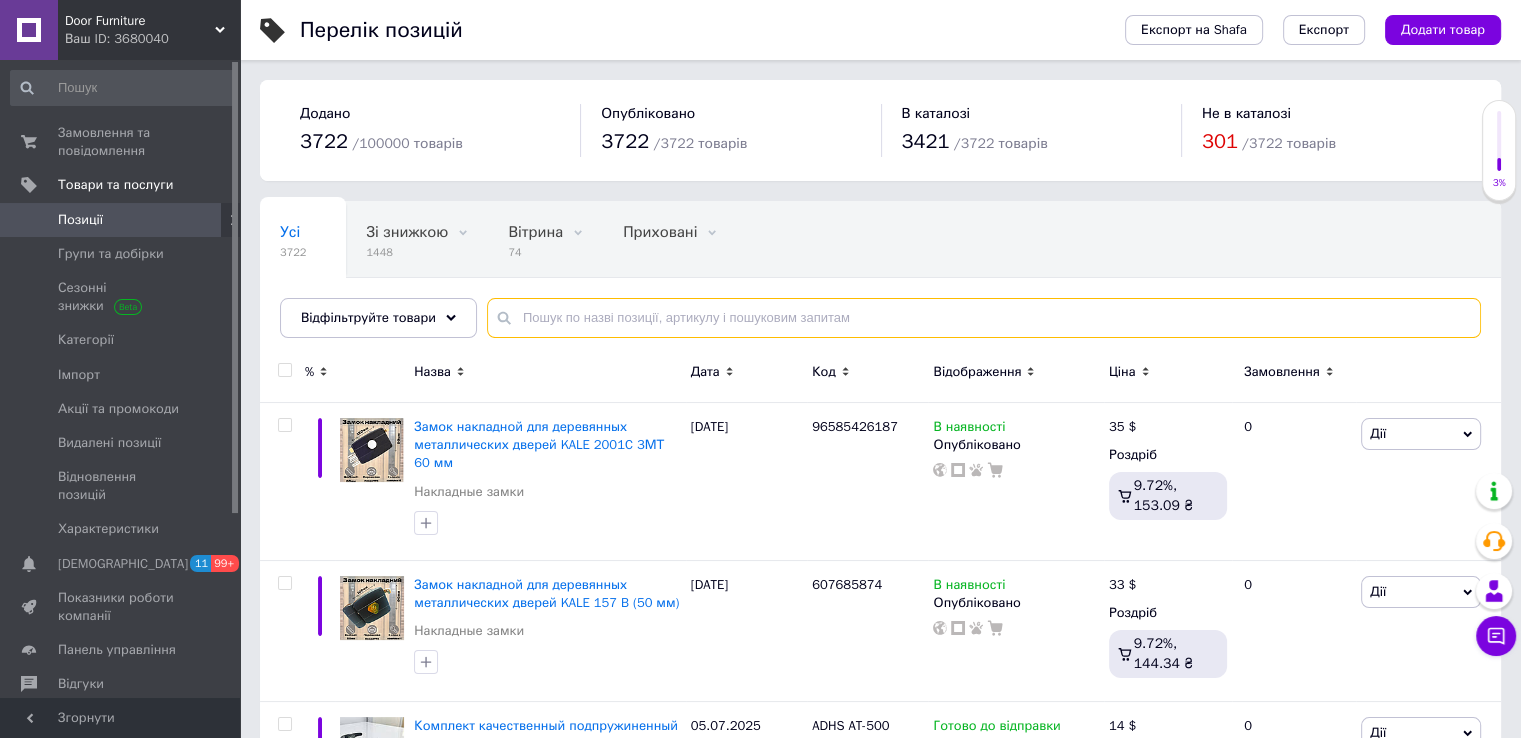 click at bounding box center [984, 318] 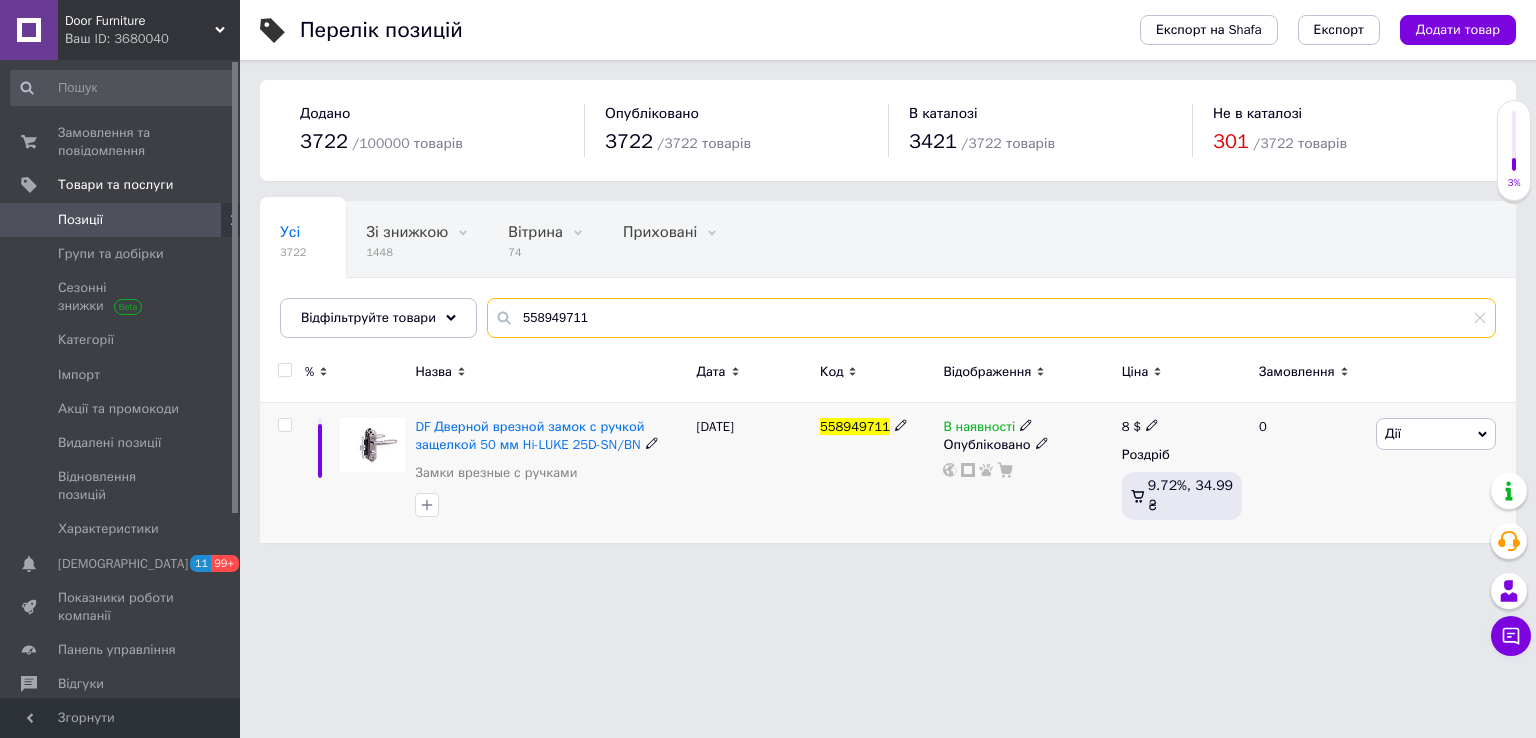 type on "558949711" 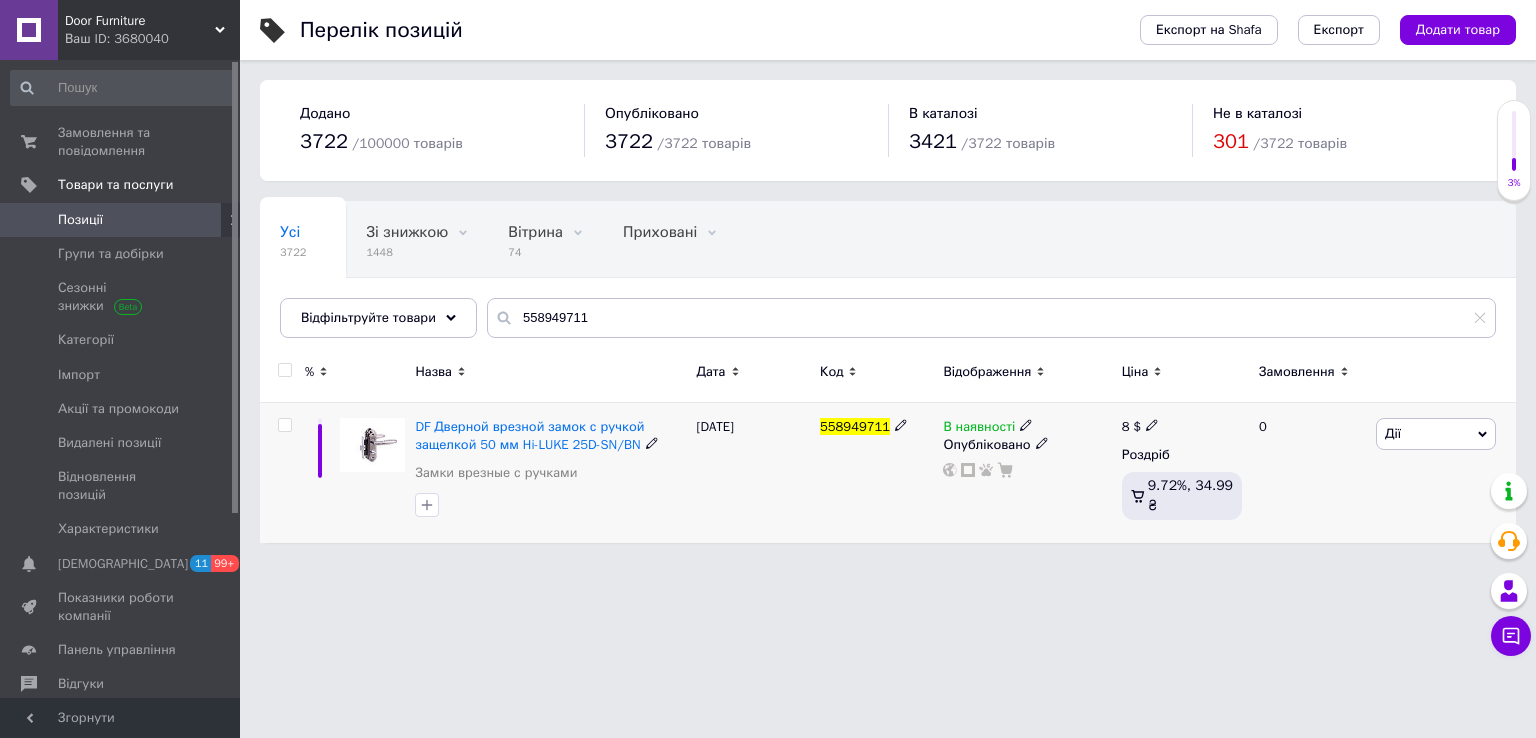 click 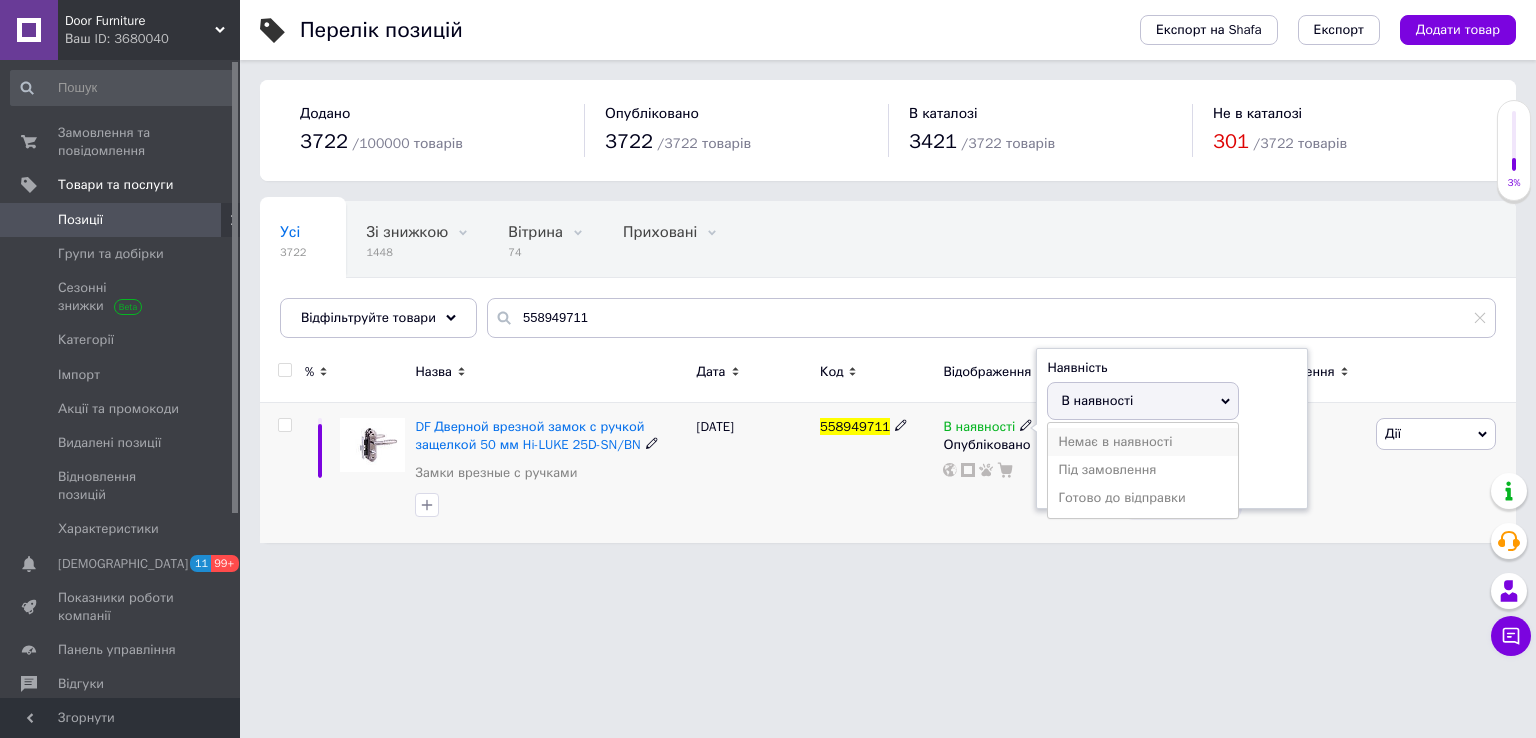 click on "Немає в наявності" at bounding box center (1143, 442) 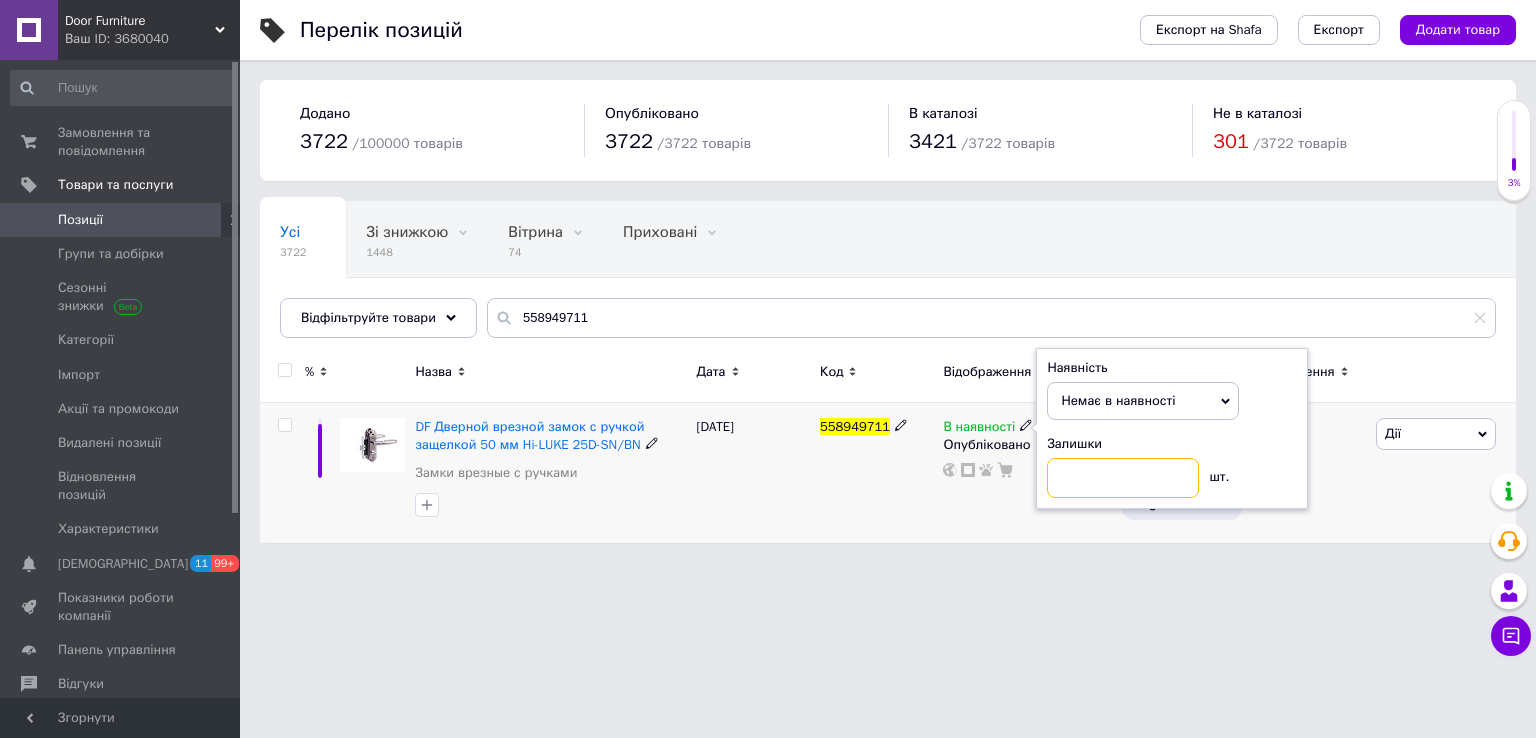 click at bounding box center (1123, 478) 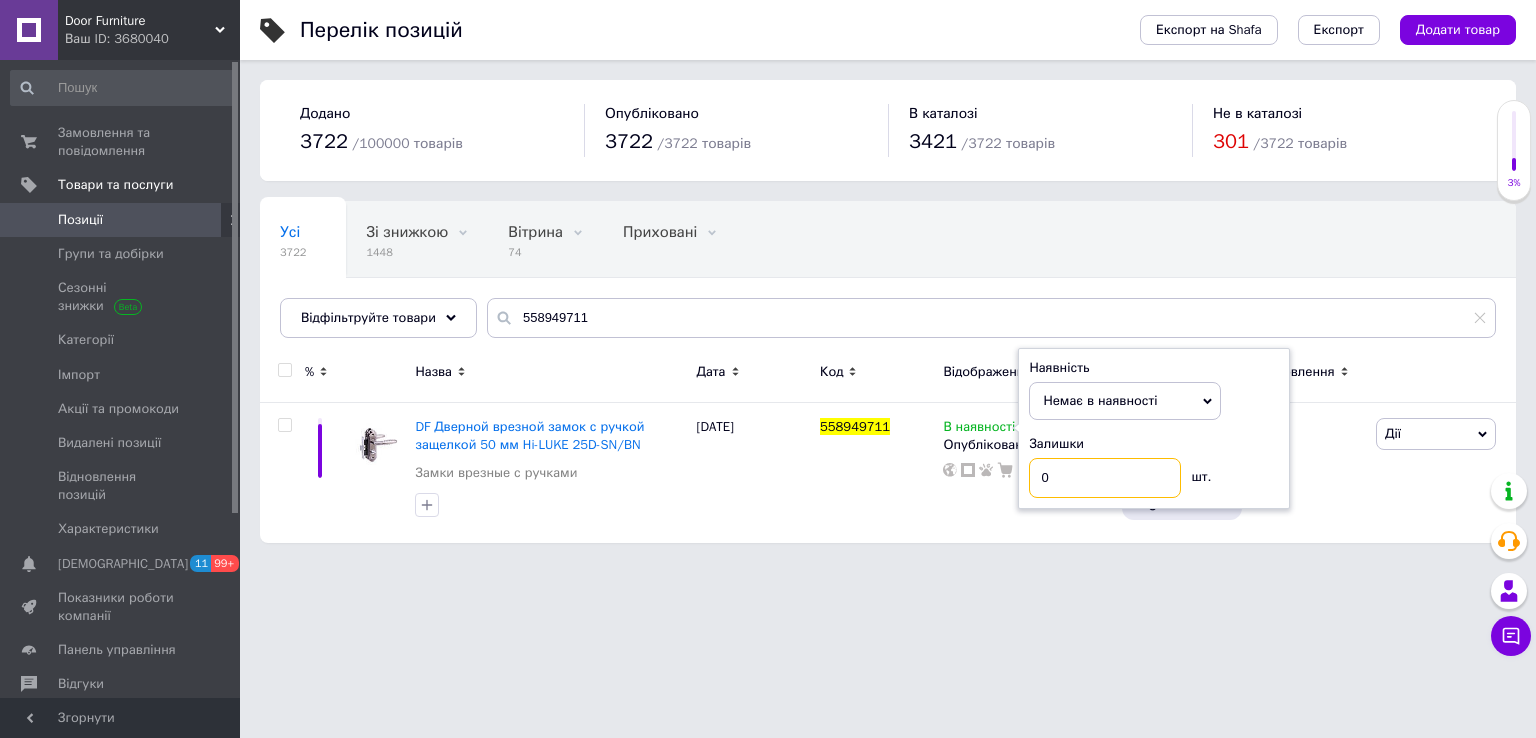 type on "0" 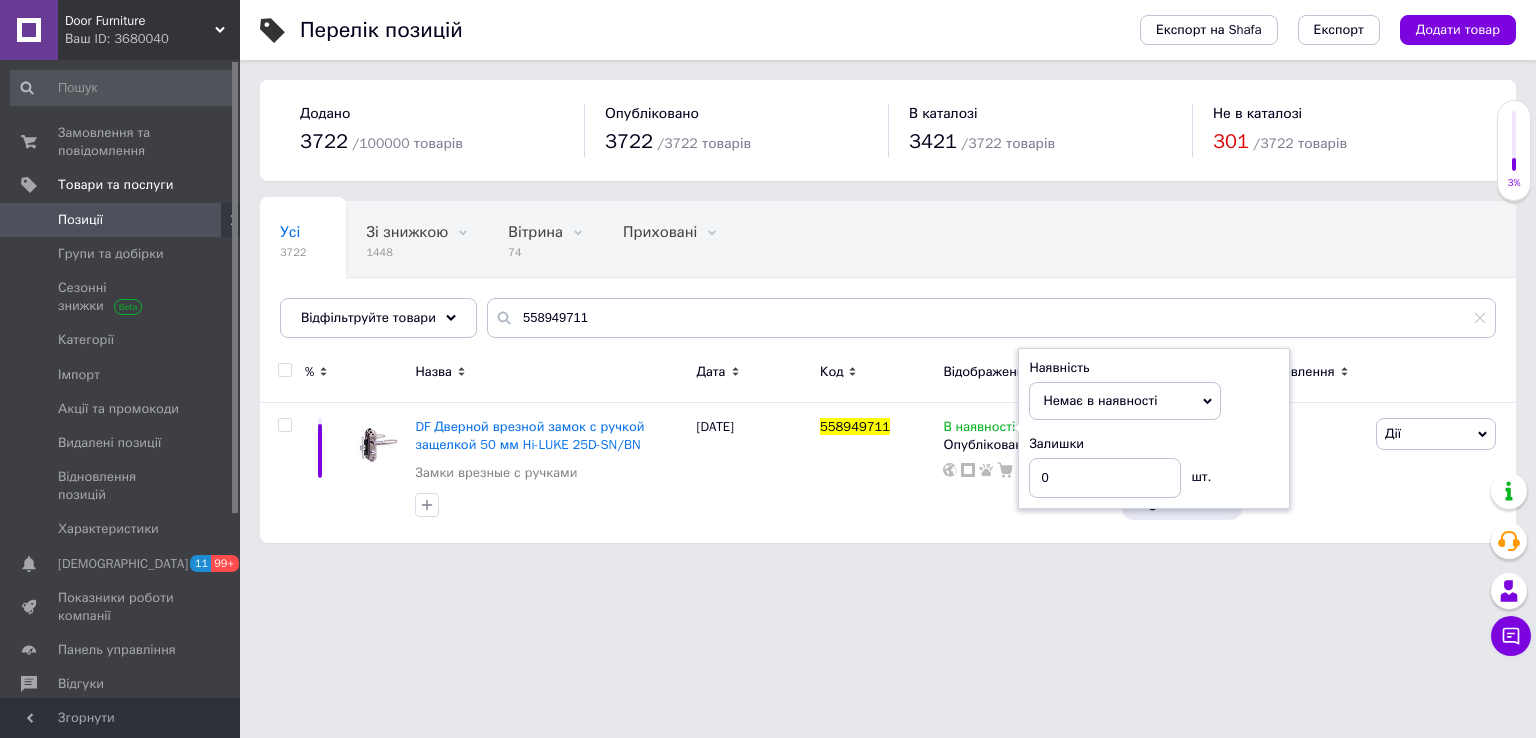 click on "Door Furniture Ваш ID: 3680040 Сайт Door Furniture Кабінет покупця Перевірити стан системи Сторінка на порталі Comfort-Home TOP tovars HomeStor Orange Дом Замков Довідка Вийти Замовлення та повідомлення 0 0 Товари та послуги Позиції Групи та добірки Сезонні знижки Категорії Імпорт Акції та промокоди Видалені позиції Відновлення позицій Характеристики Сповіщення 11 99+ Показники роботи компанії Панель управління Відгуки Клієнти Каталог ProSale Аналітика Управління сайтом Гаманець компанії Маркет Налаштування Тарифи та рахунки Prom топ 3722   /" at bounding box center (768, 281) 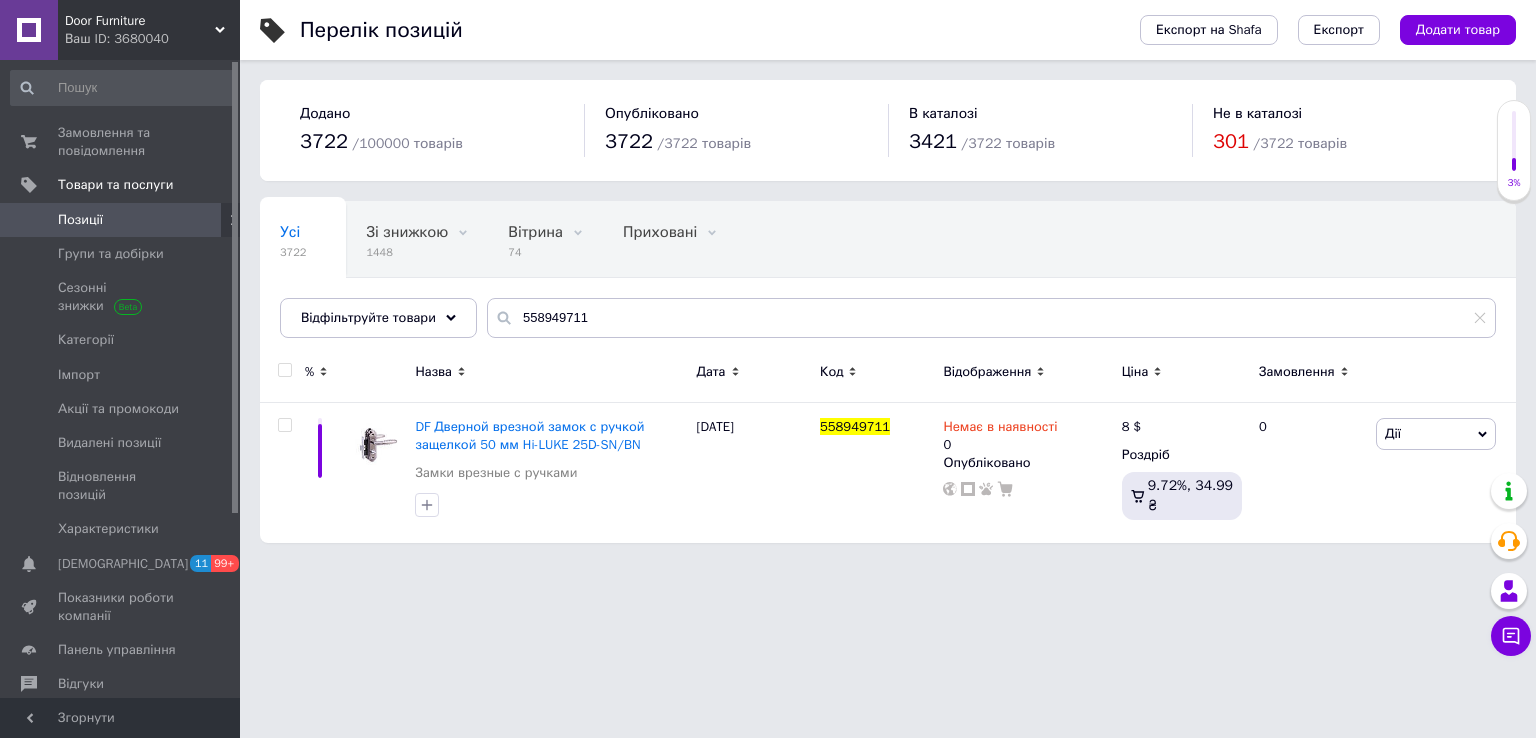 click 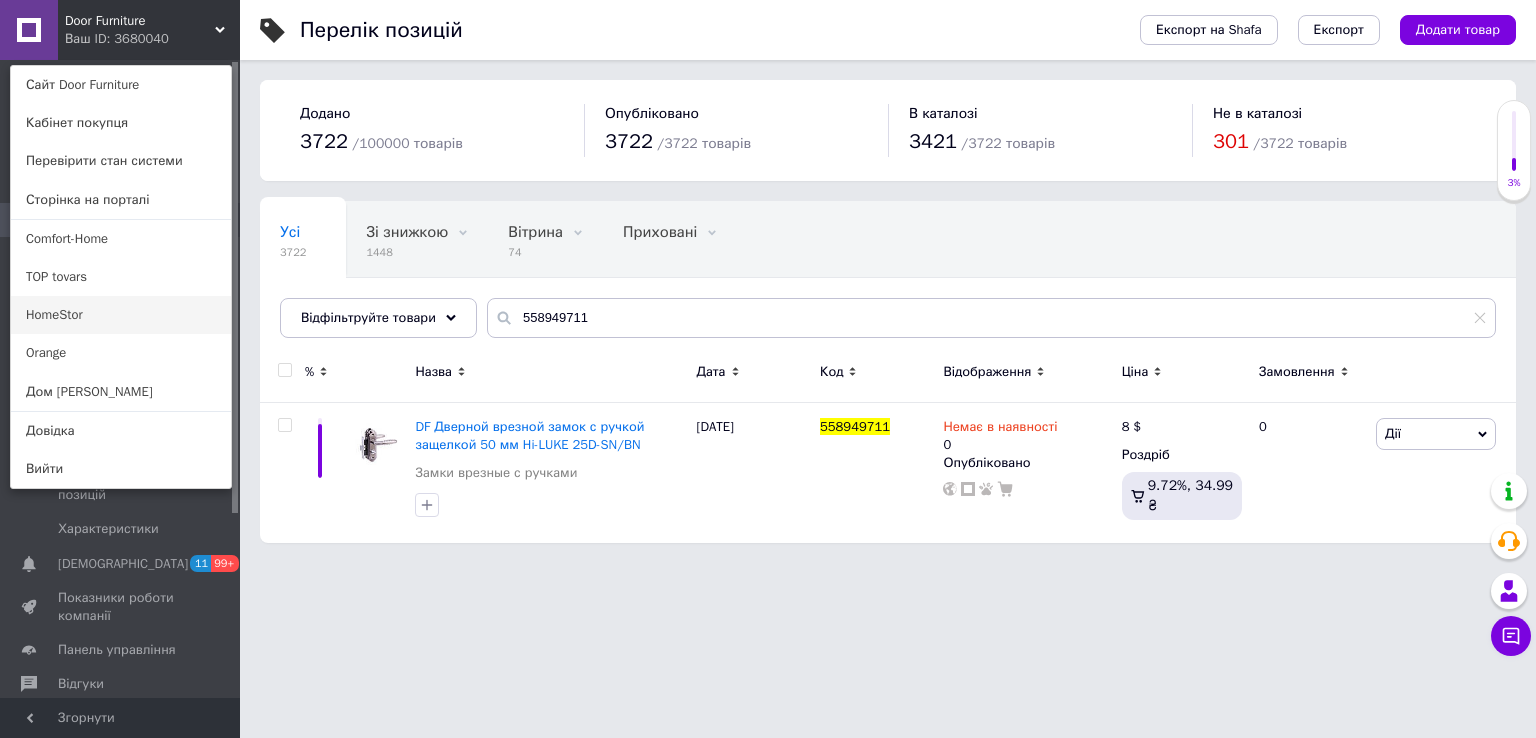 click on "HomeStor" at bounding box center (121, 315) 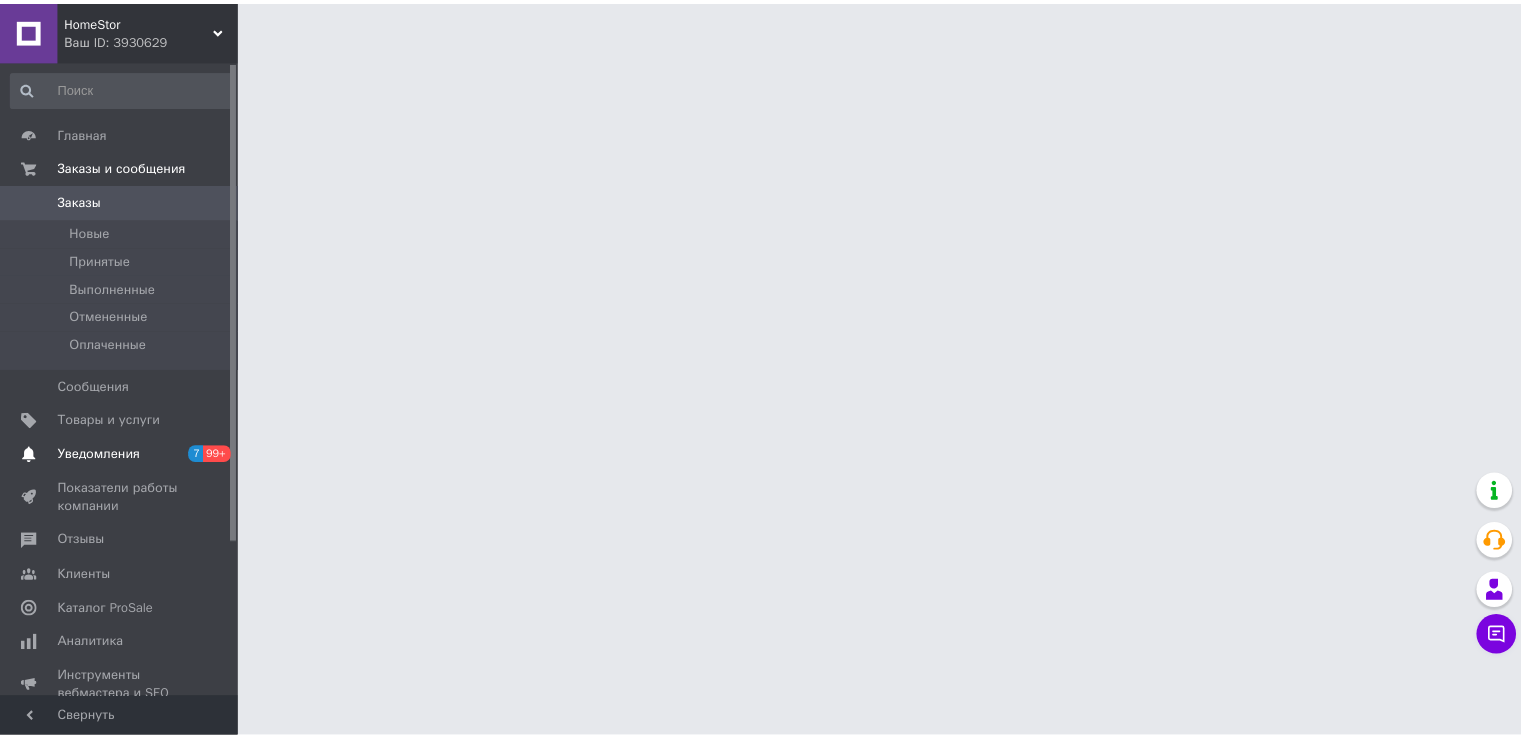 scroll, scrollTop: 0, scrollLeft: 0, axis: both 